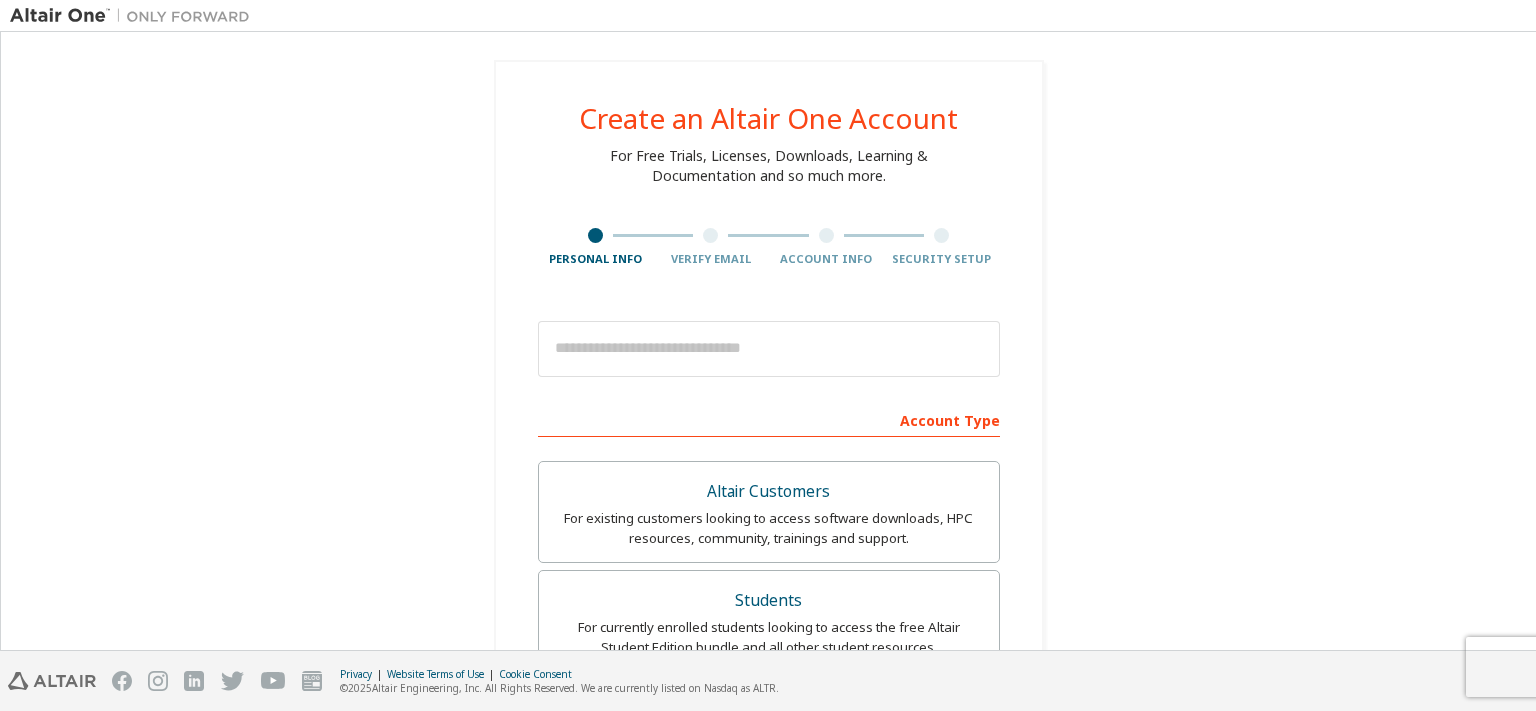 scroll, scrollTop: 0, scrollLeft: 0, axis: both 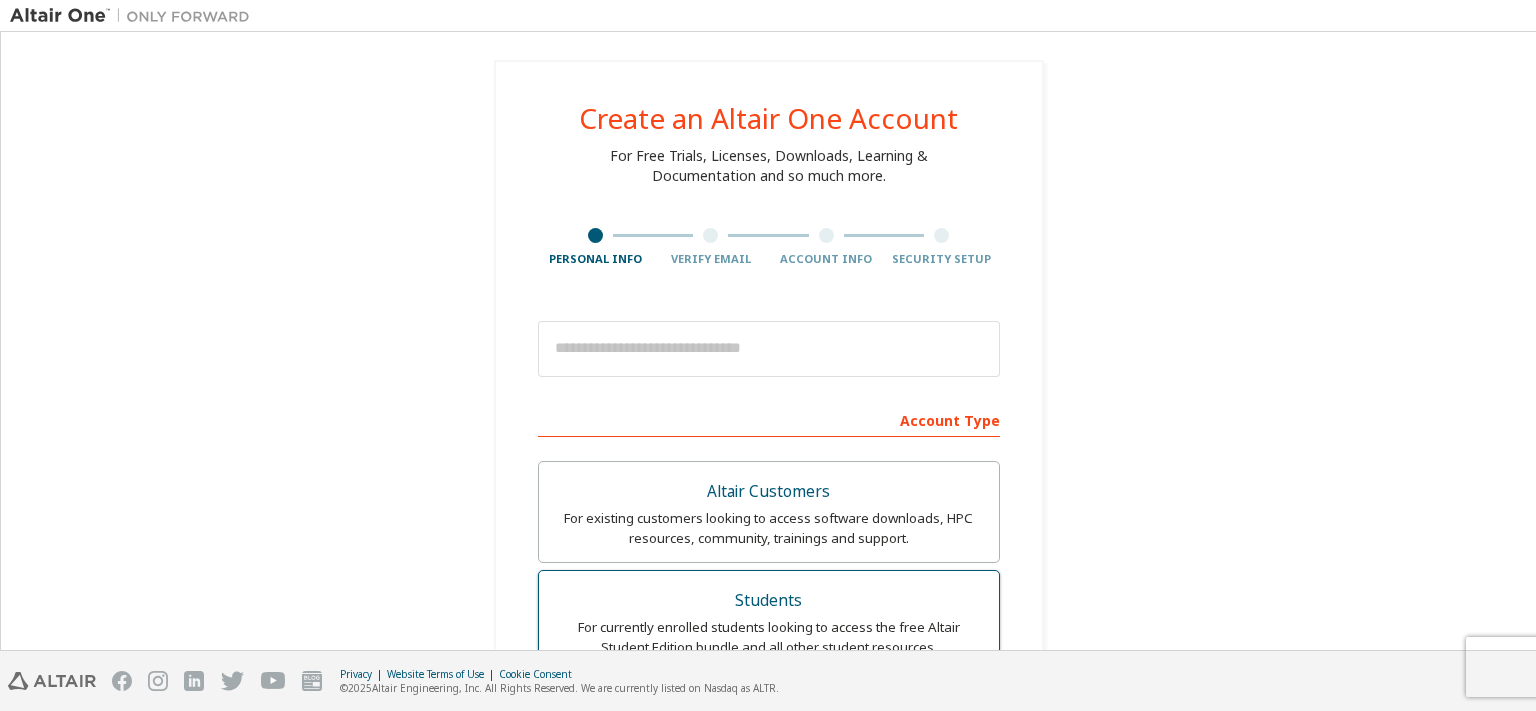 click on "Students" at bounding box center (769, 601) 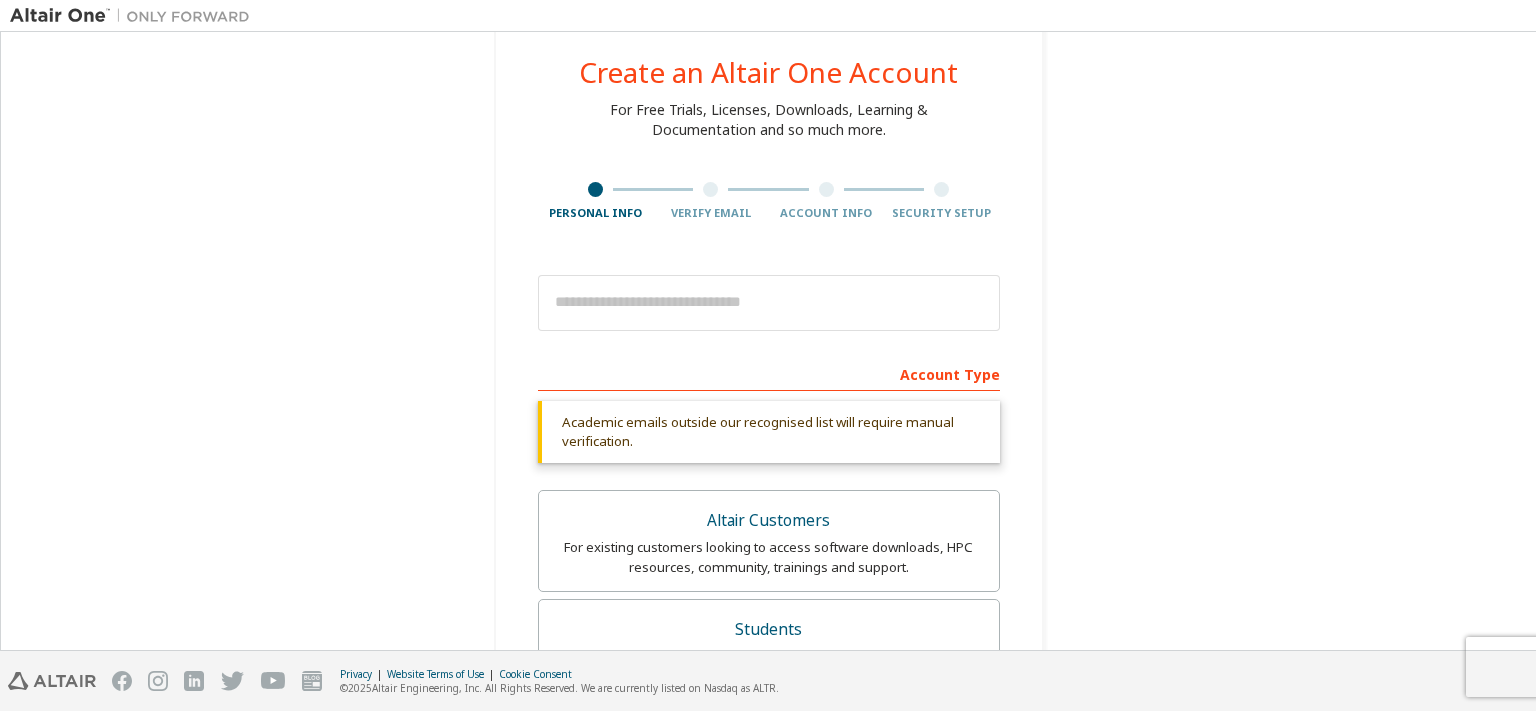 scroll, scrollTop: 57, scrollLeft: 0, axis: vertical 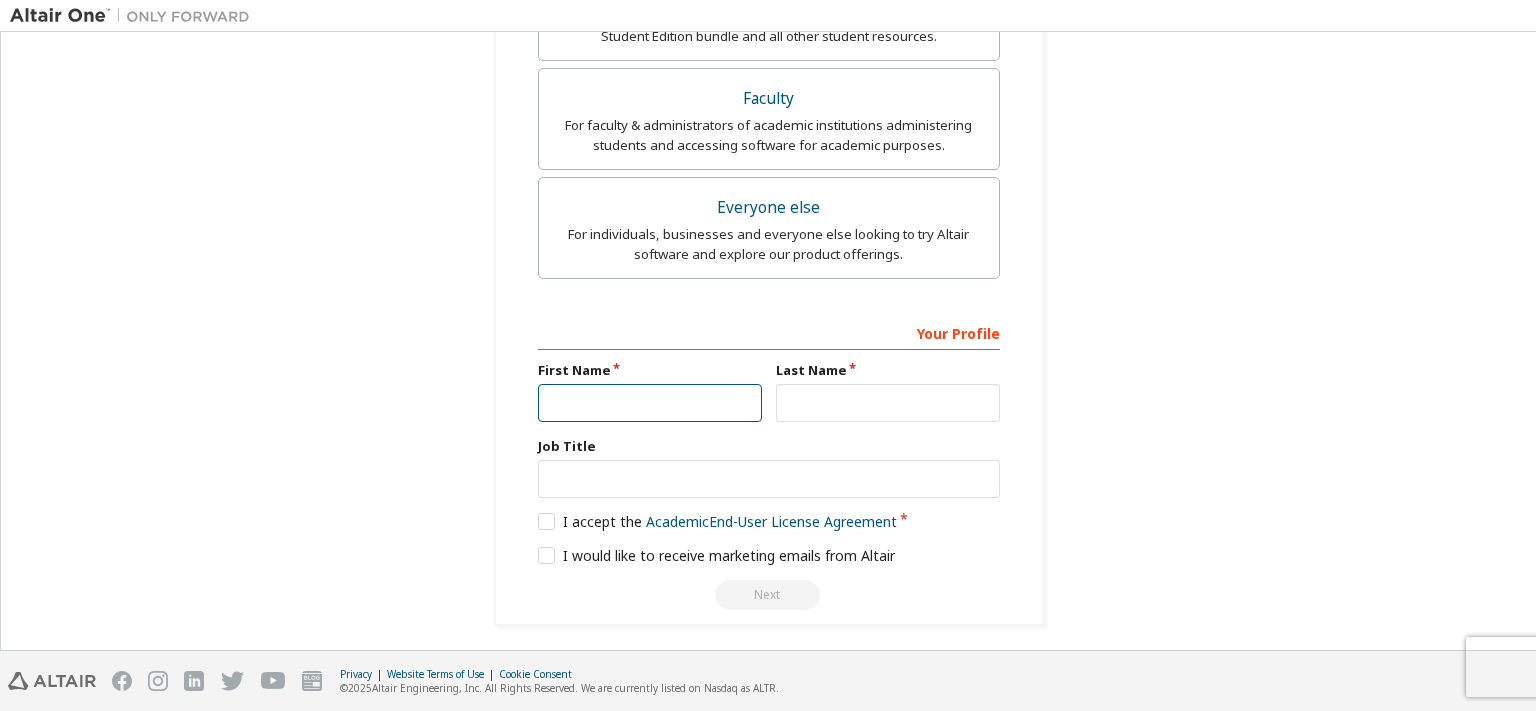 click at bounding box center [650, 403] 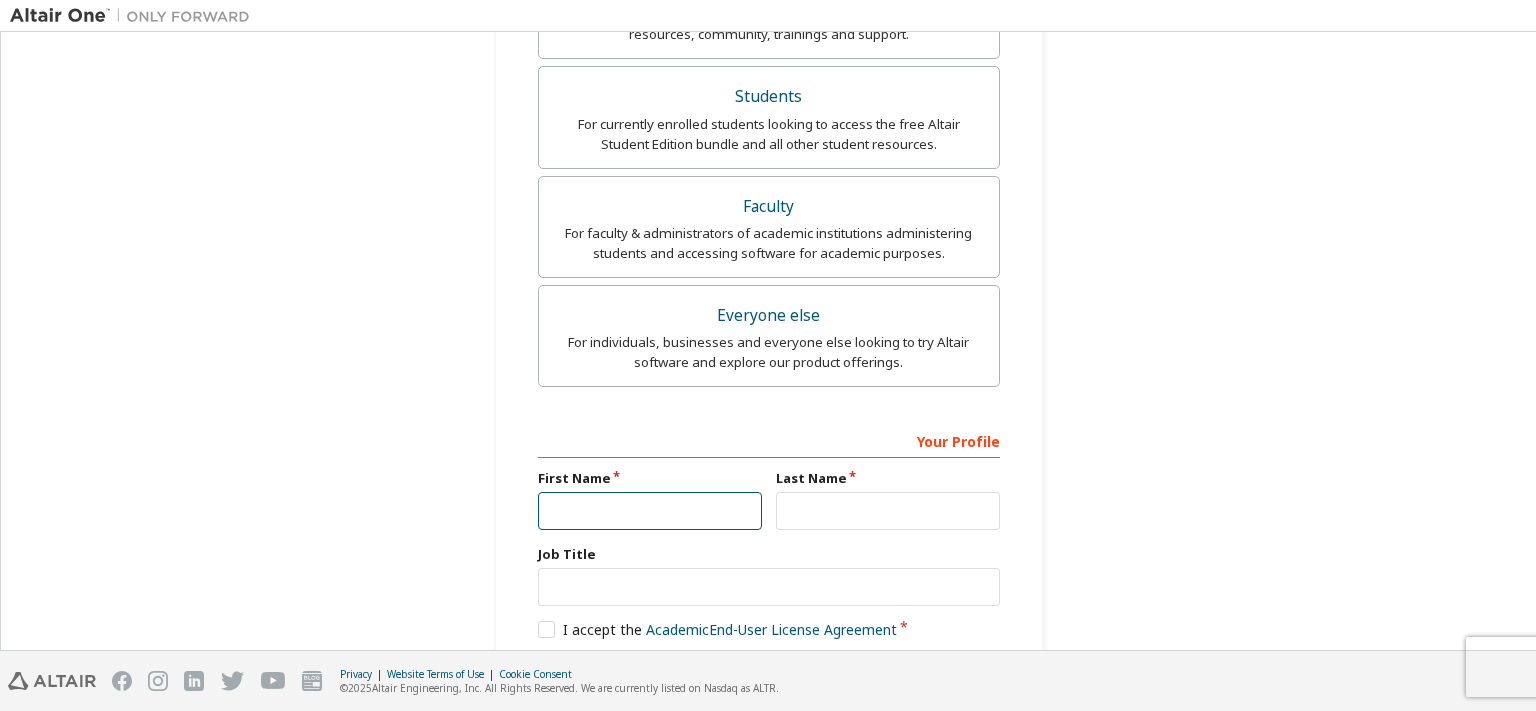 scroll, scrollTop: 687, scrollLeft: 0, axis: vertical 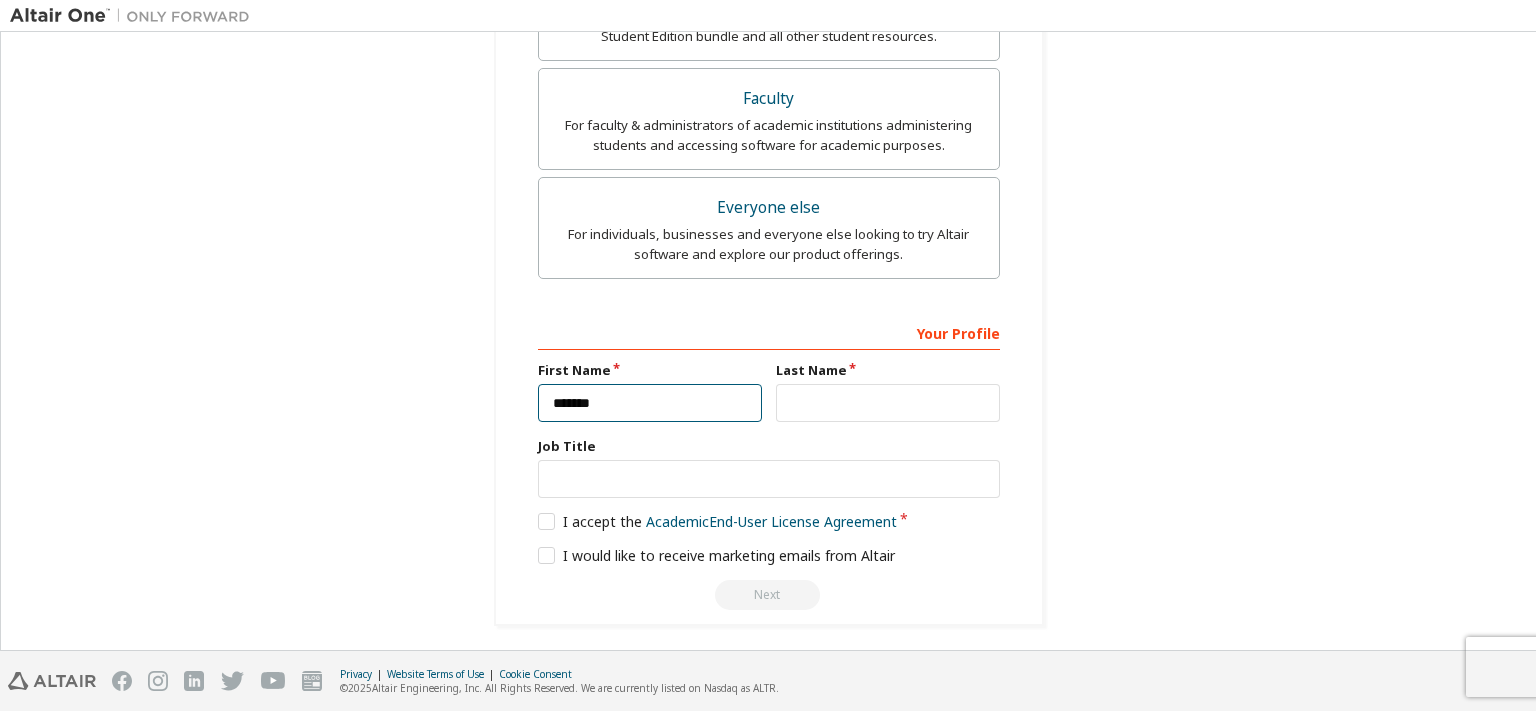 type on "*******" 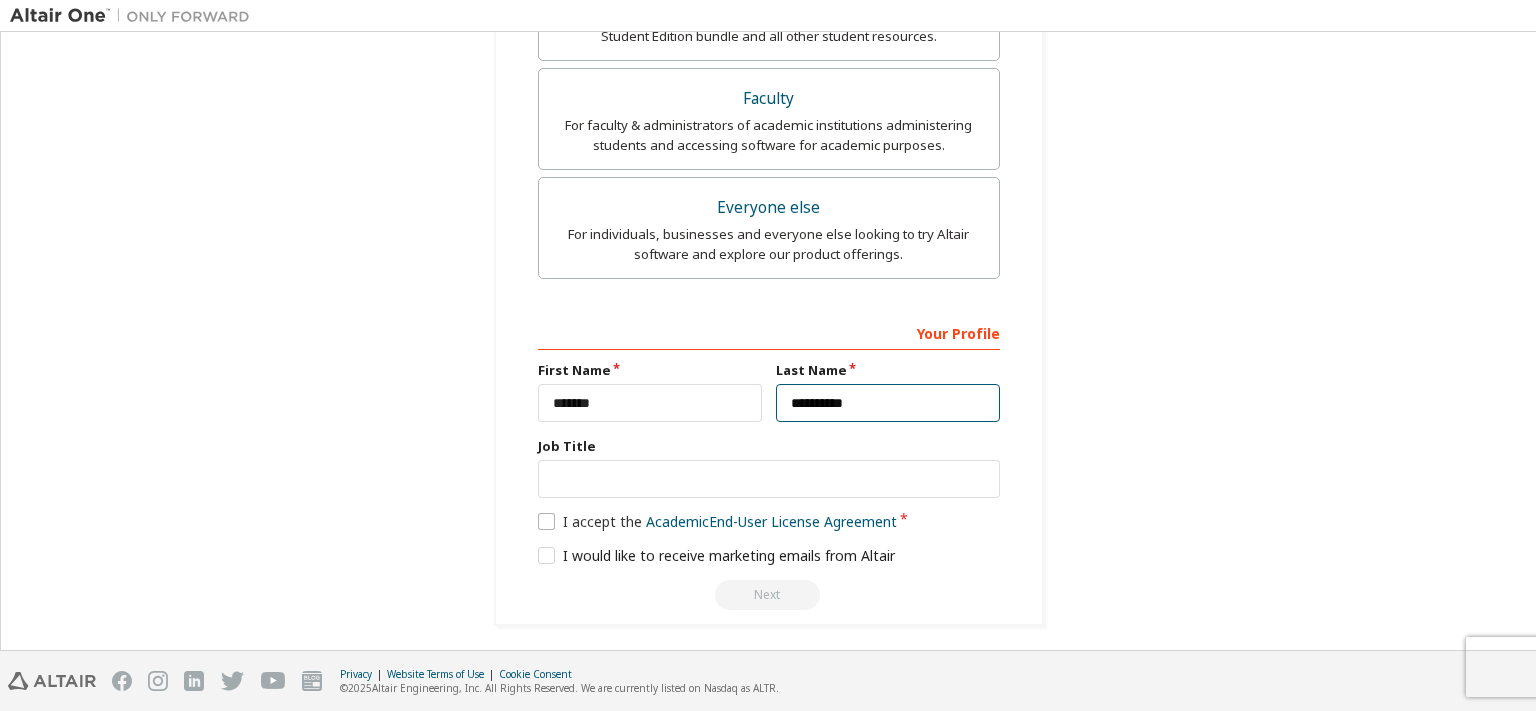 type on "**********" 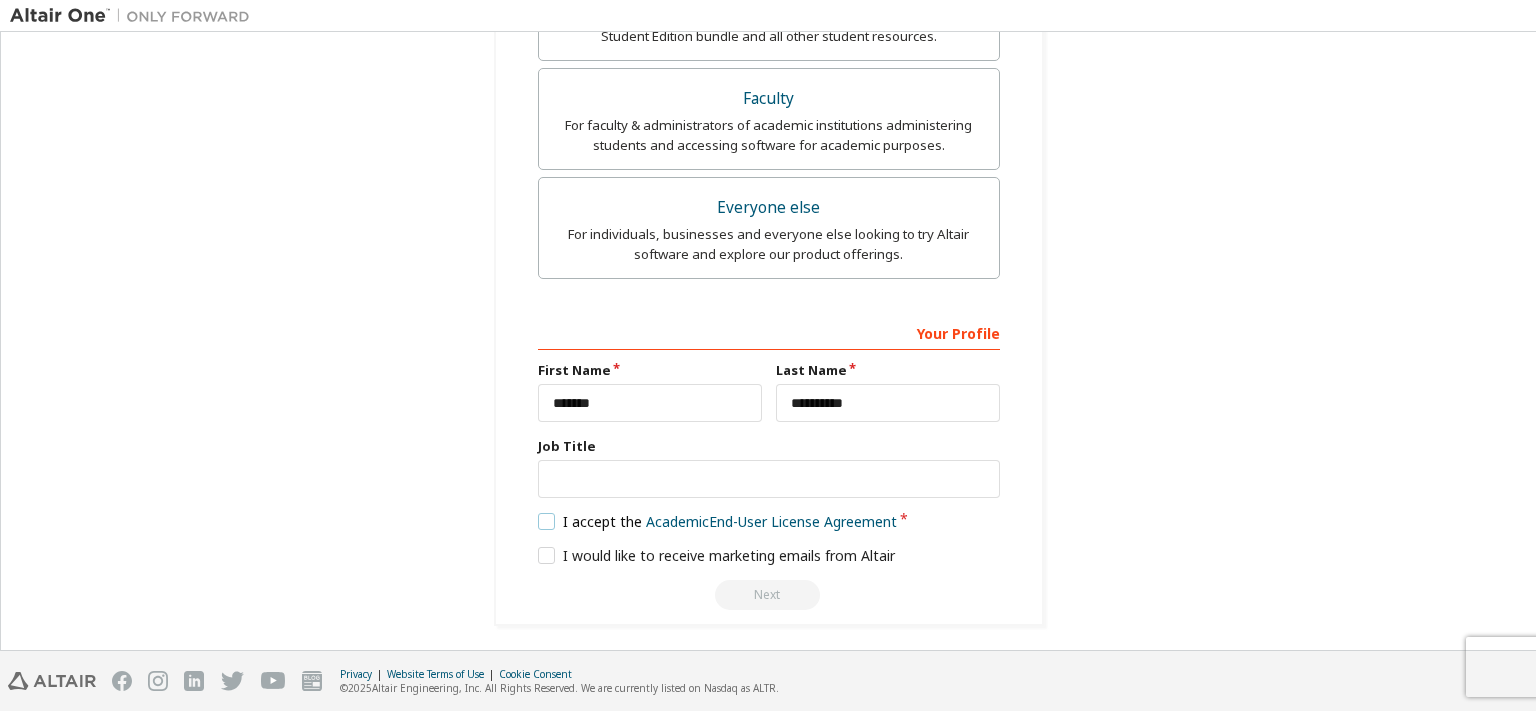 click on "I accept the   Academic   End-User License Agreement" at bounding box center (718, 521) 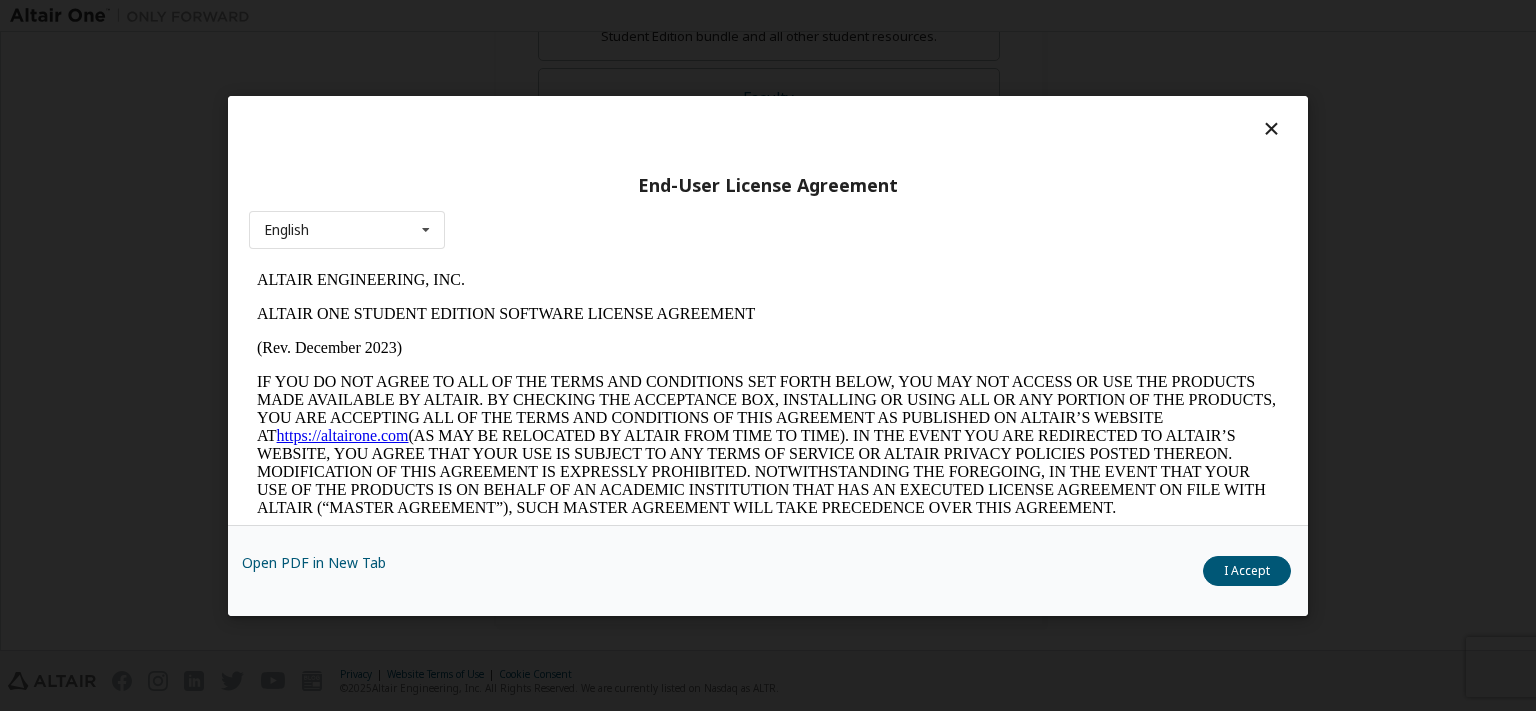 scroll, scrollTop: 0, scrollLeft: 0, axis: both 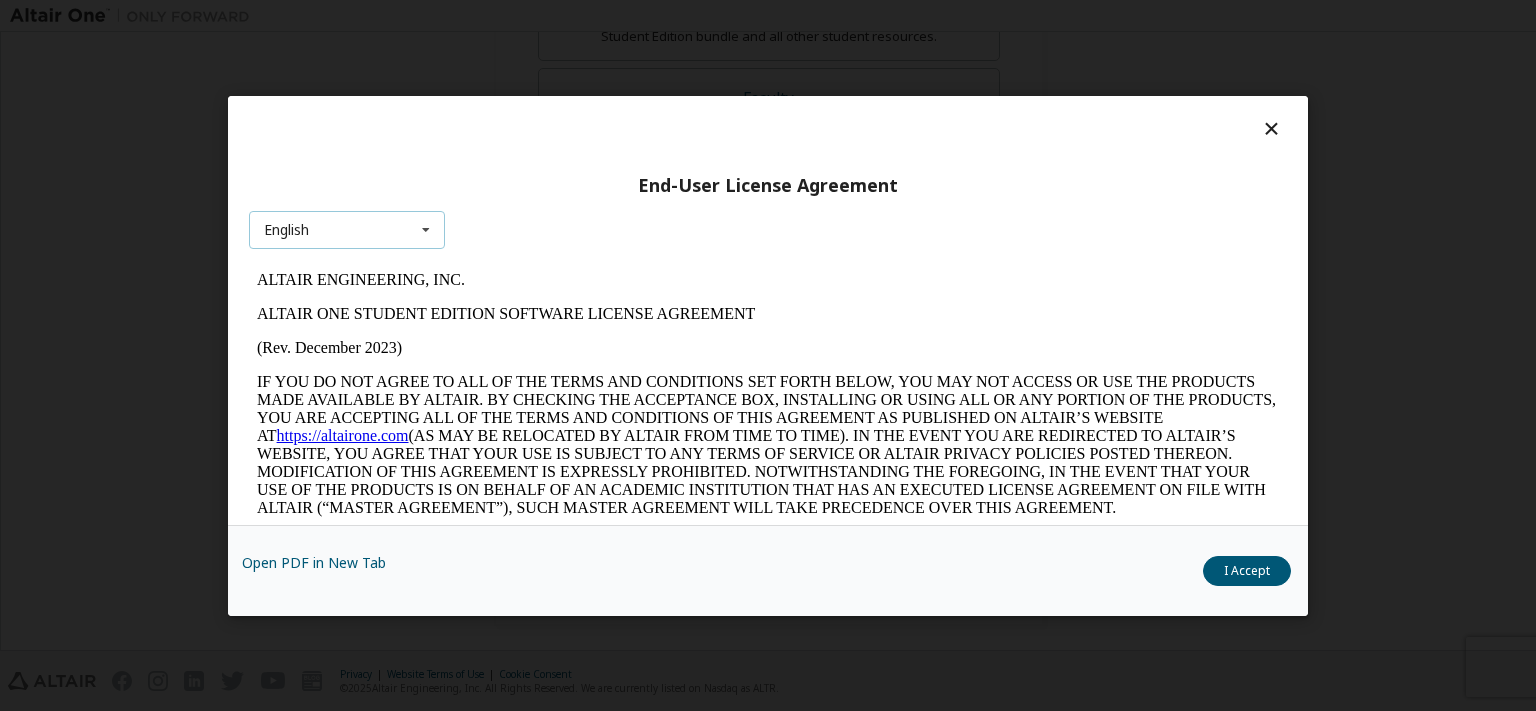 click on "English English" at bounding box center (347, 230) 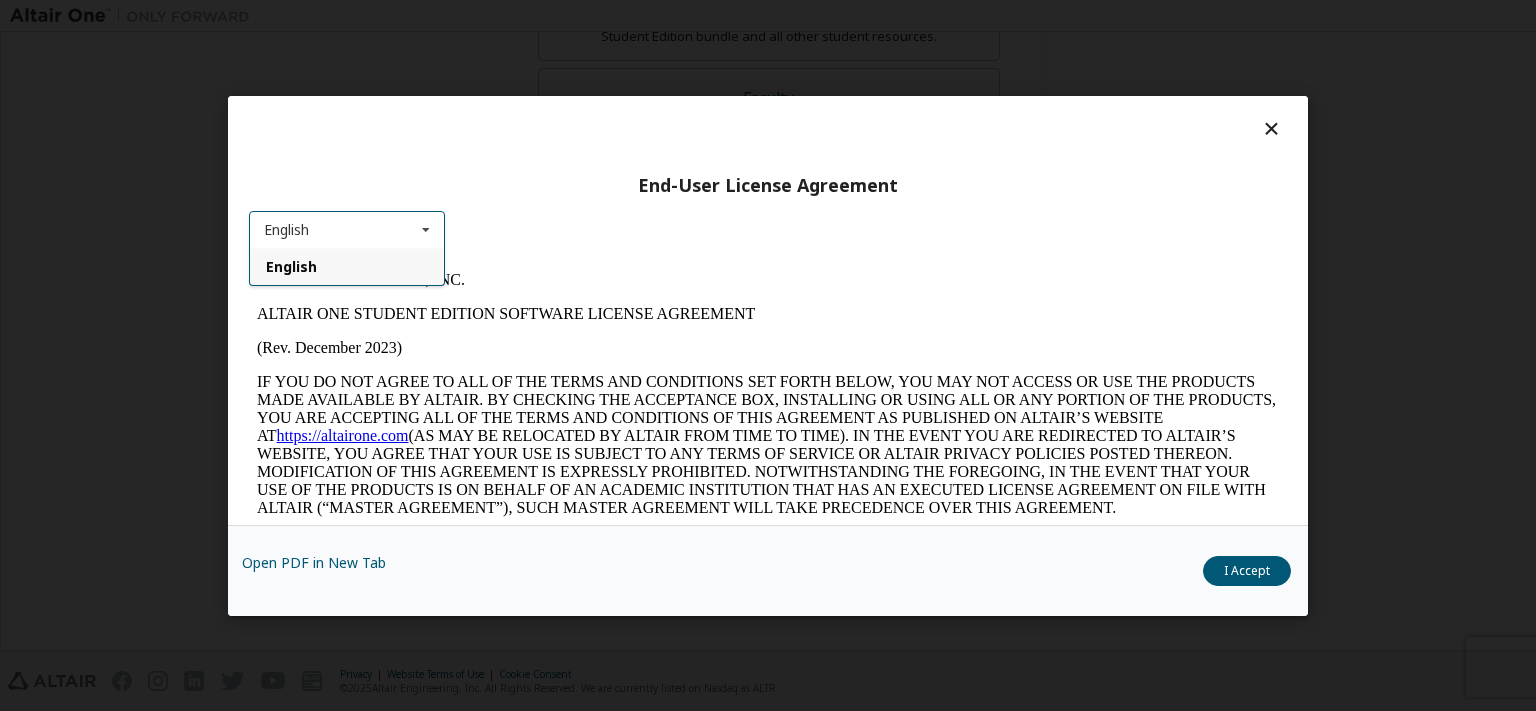 click at bounding box center (426, 230) 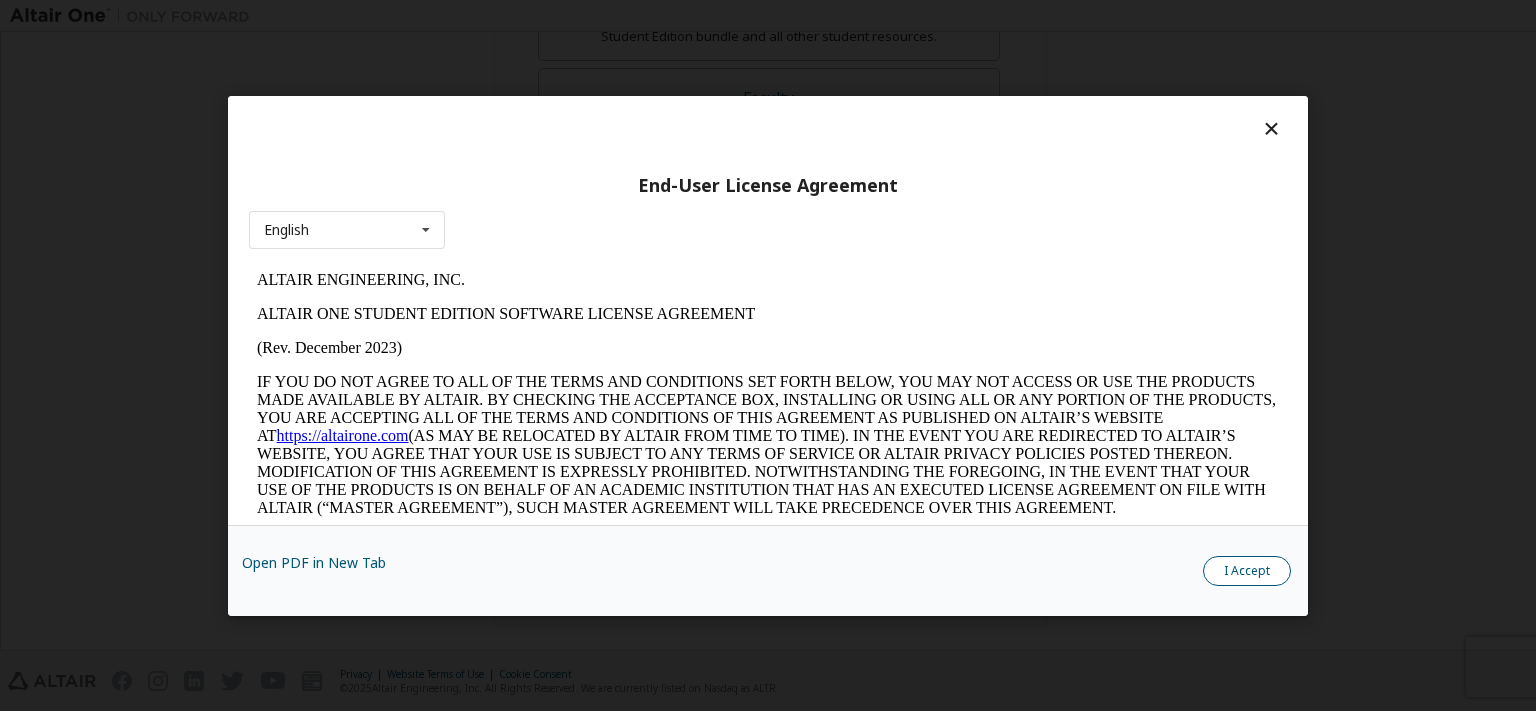 click on "I Accept" at bounding box center [1247, 570] 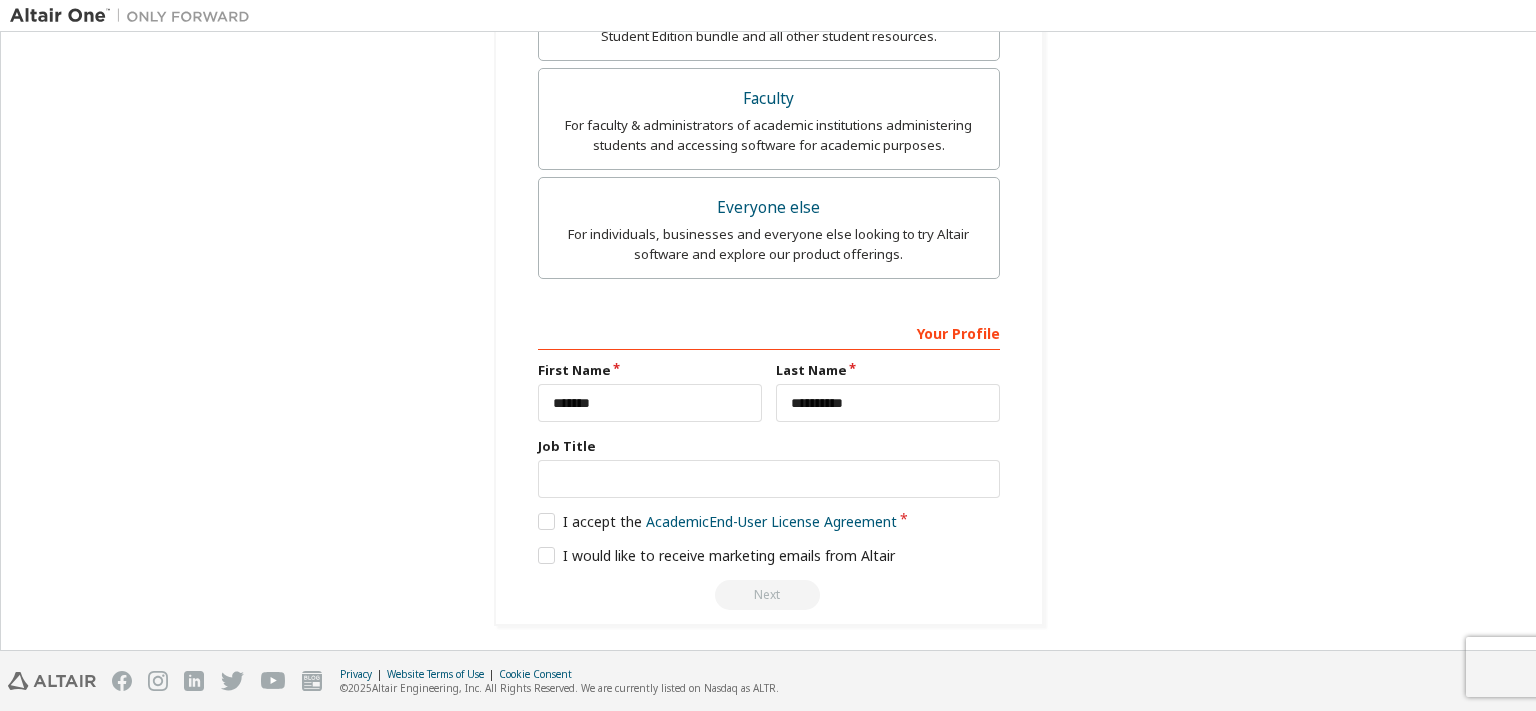 click on "Next" at bounding box center [769, 595] 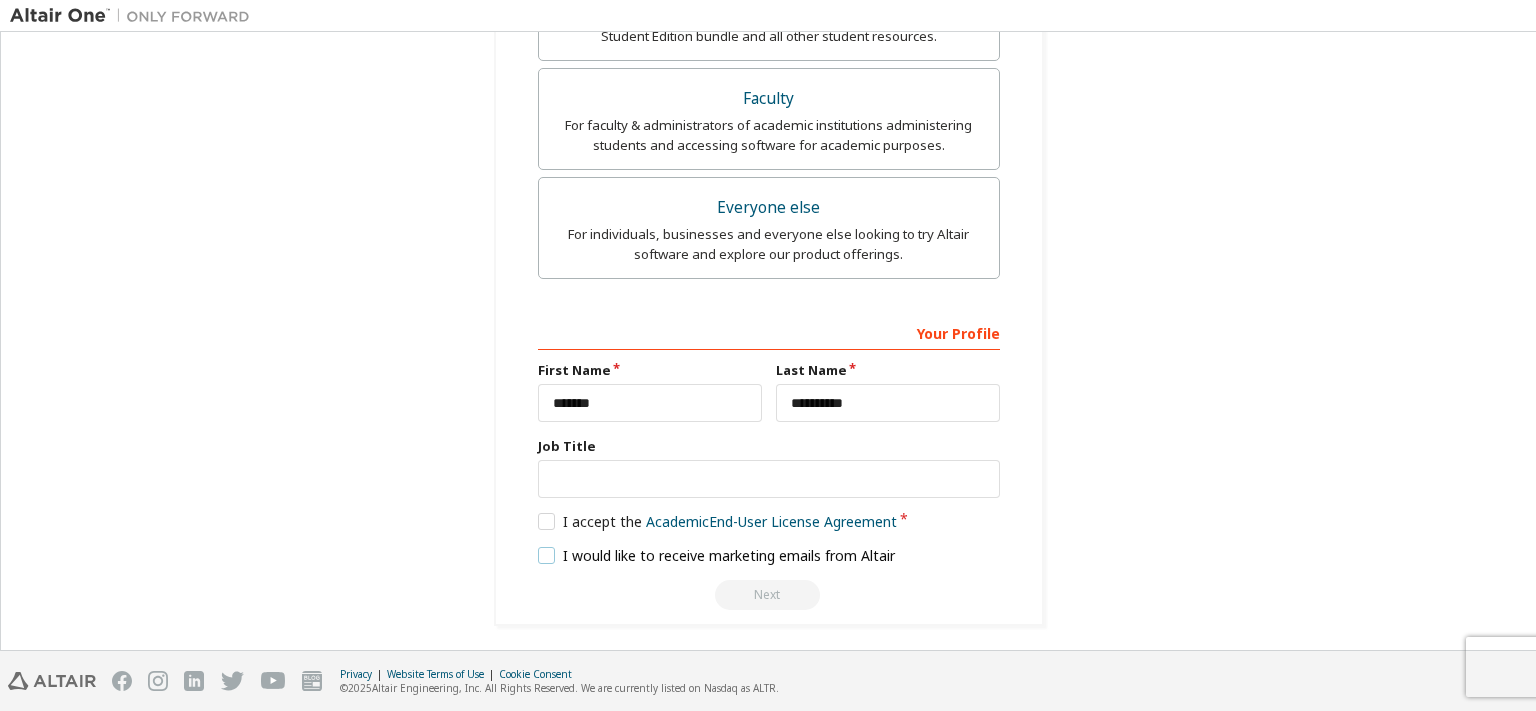 click on "I would like to receive marketing emails from Altair" at bounding box center (717, 555) 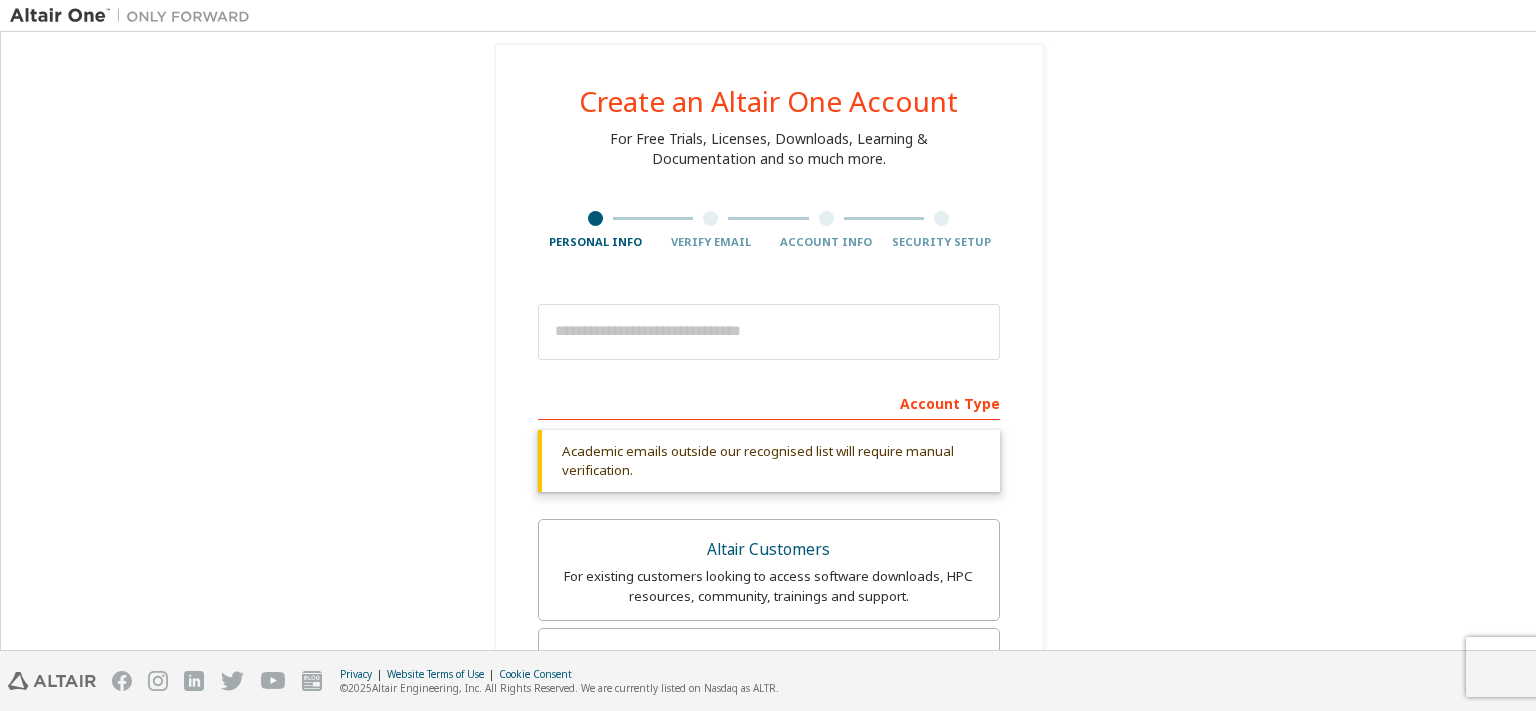 scroll, scrollTop: 14, scrollLeft: 0, axis: vertical 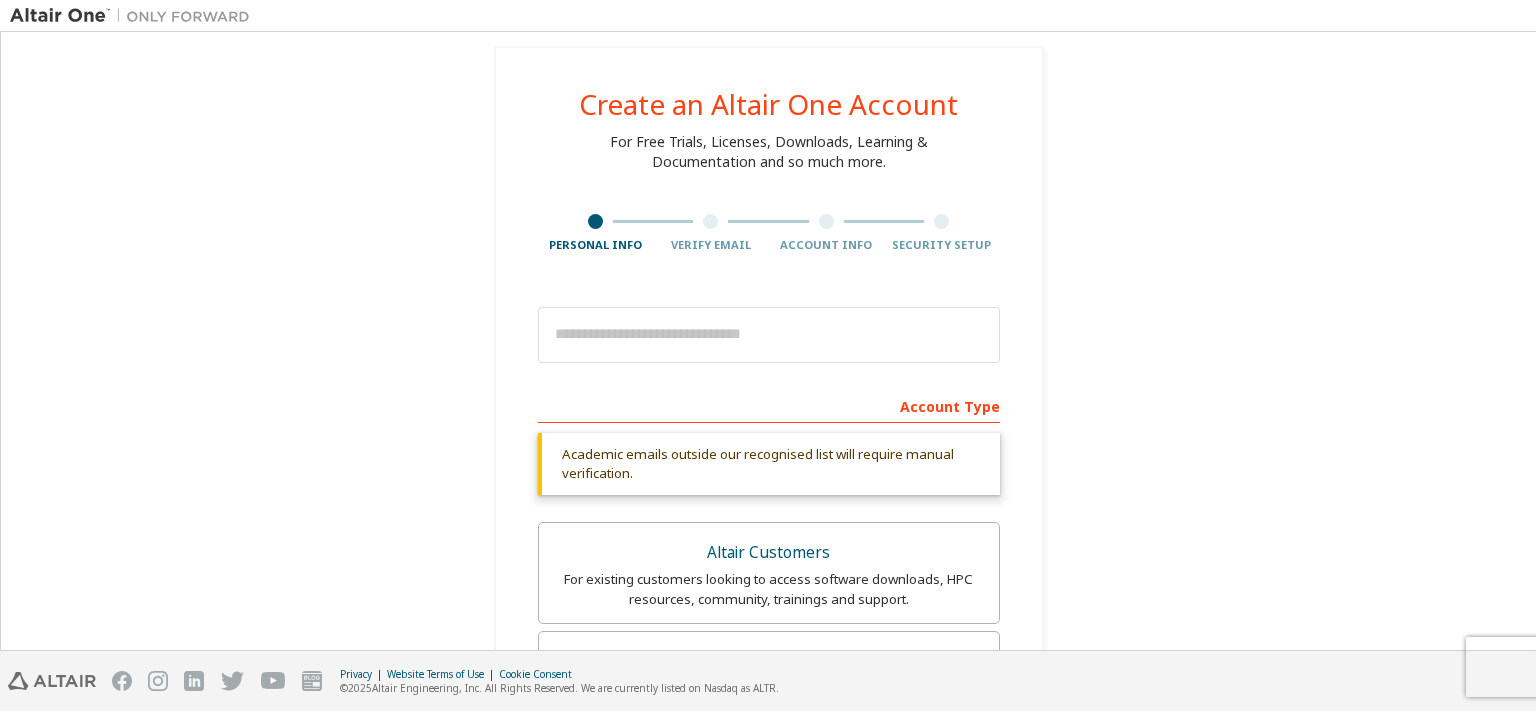 click on "Account Type" at bounding box center [769, 405] 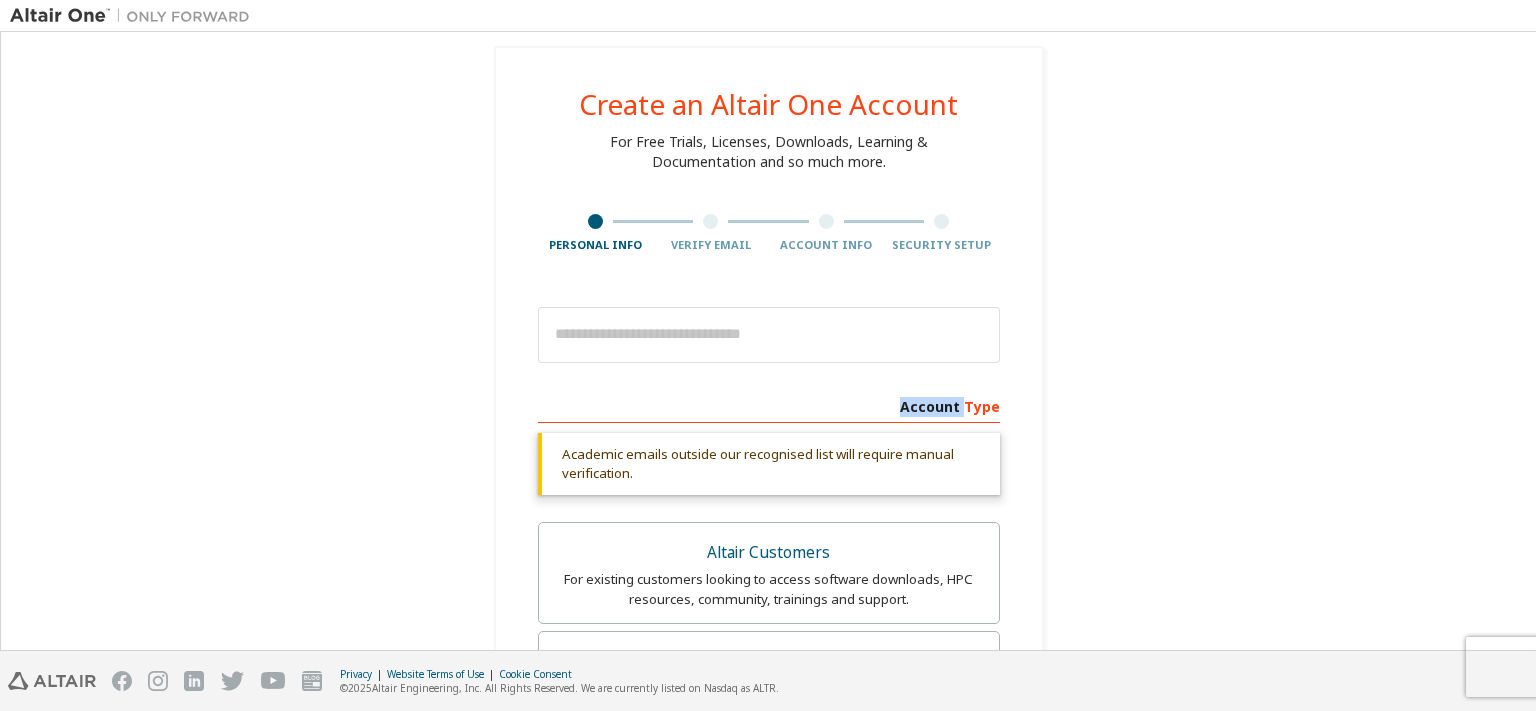 click on "Account Type" at bounding box center (769, 405) 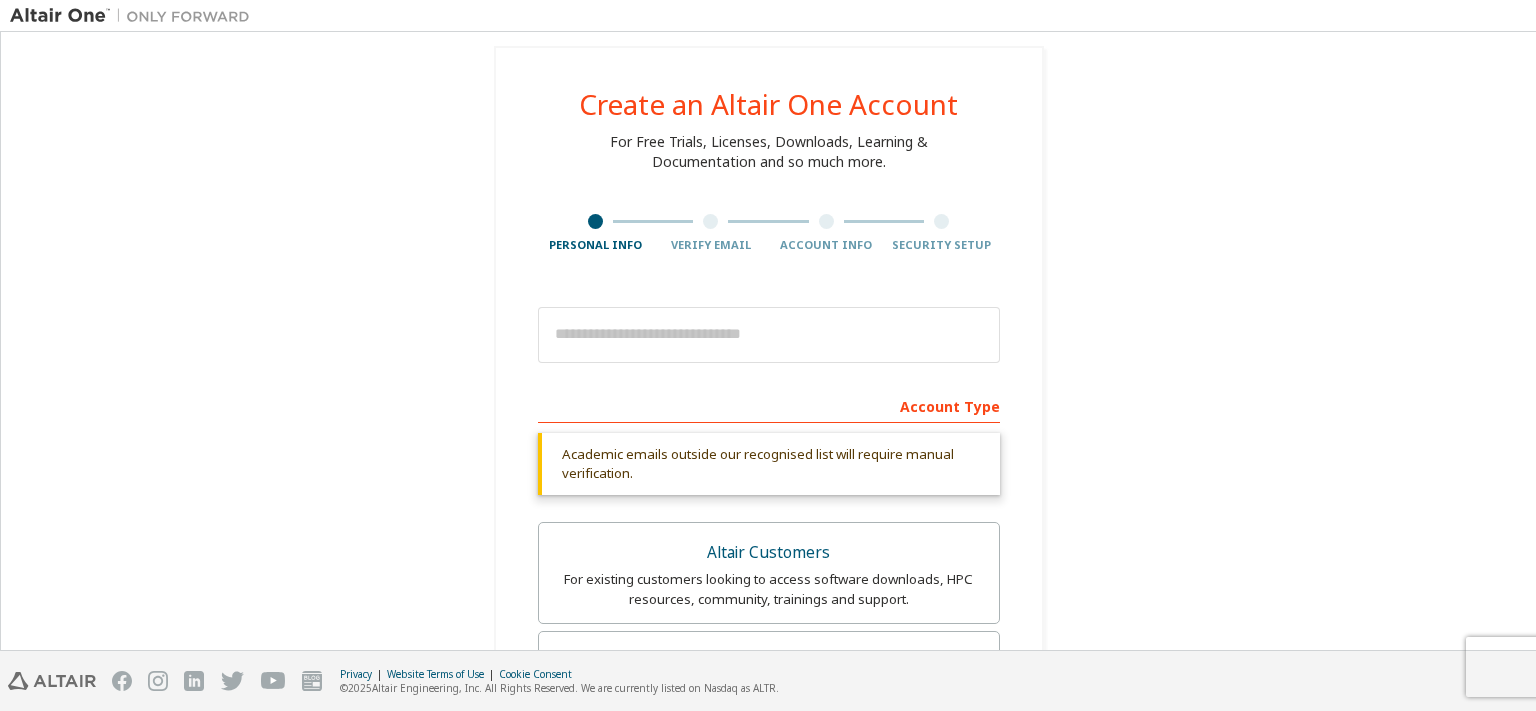 click on "Academic emails outside our recognised list will require manual verification." at bounding box center (769, 464) 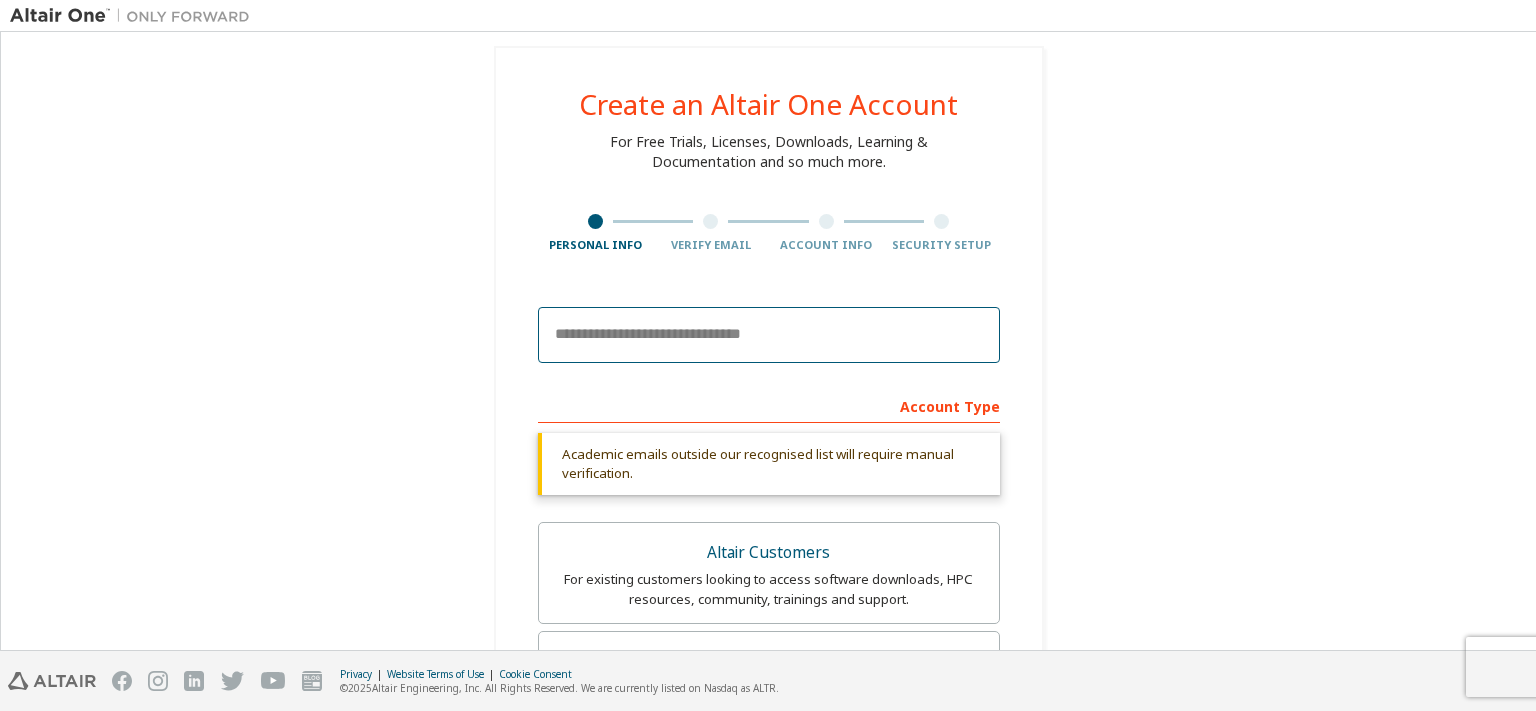 click at bounding box center (769, 335) 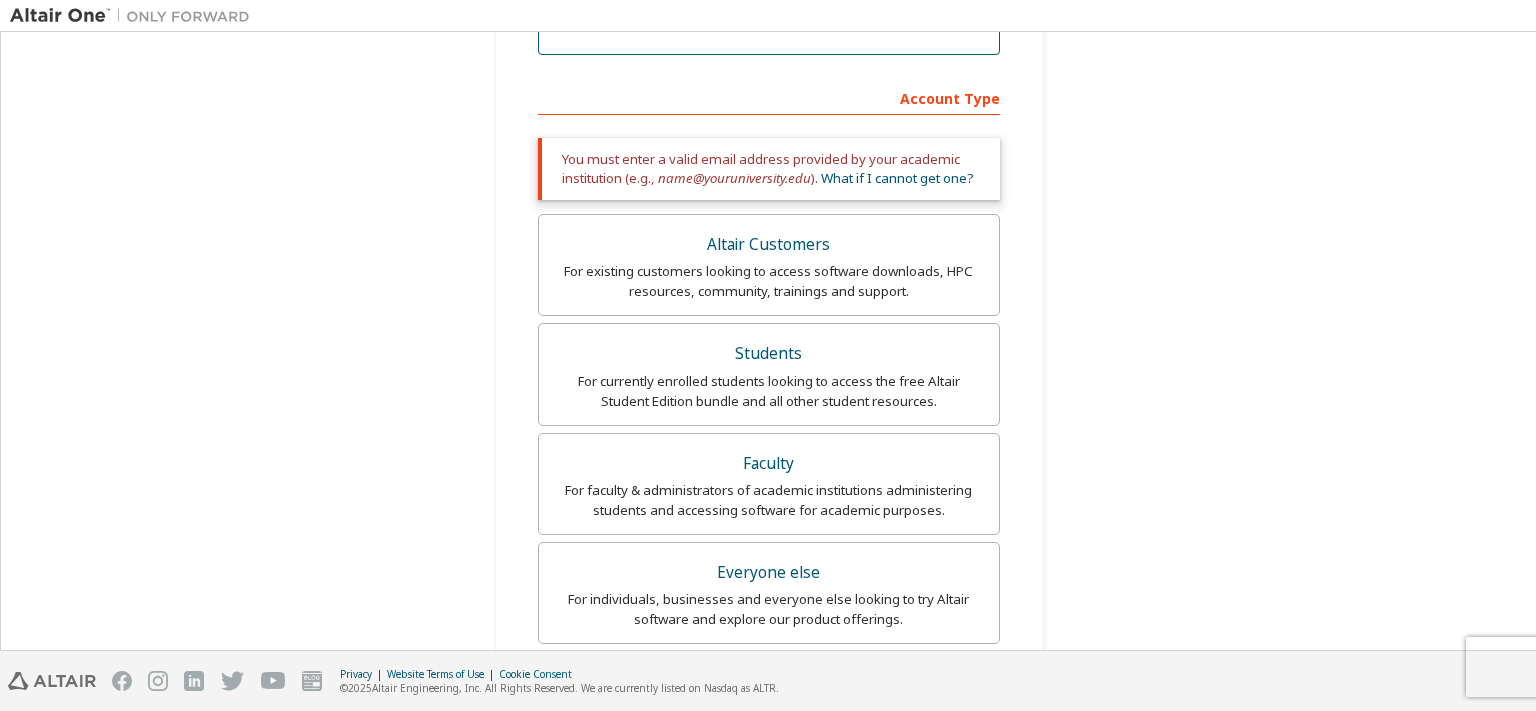 scroll, scrollTop: 326, scrollLeft: 0, axis: vertical 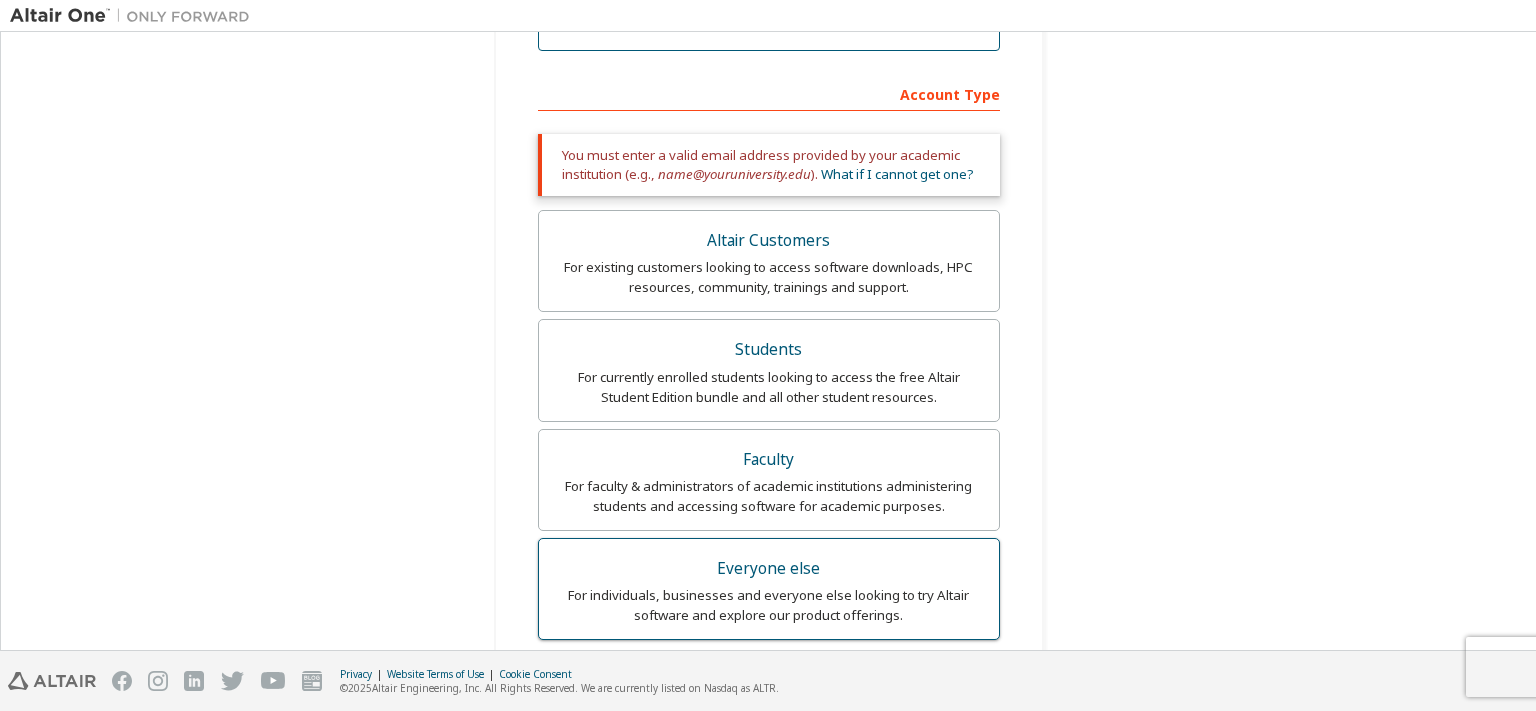 type on "**********" 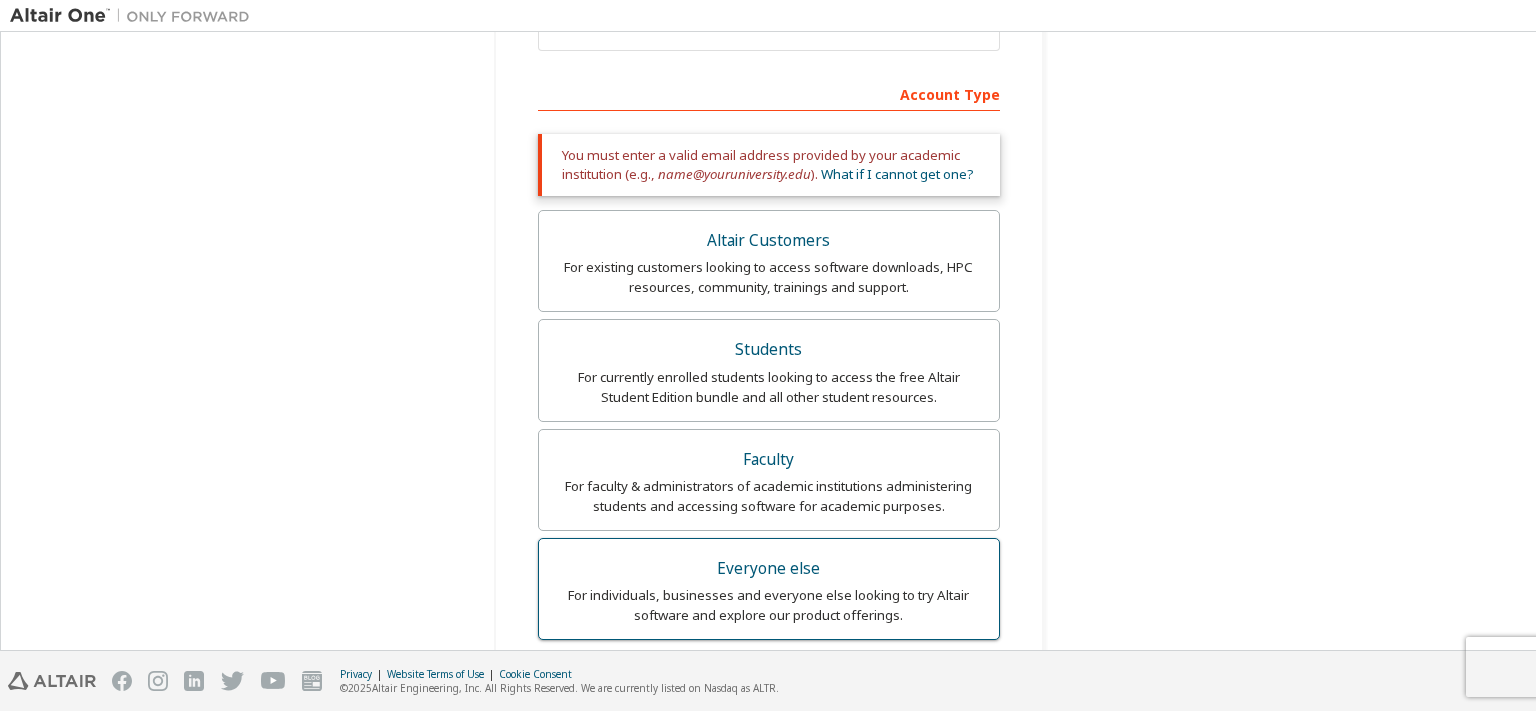 click on "Everyone else" at bounding box center [769, 569] 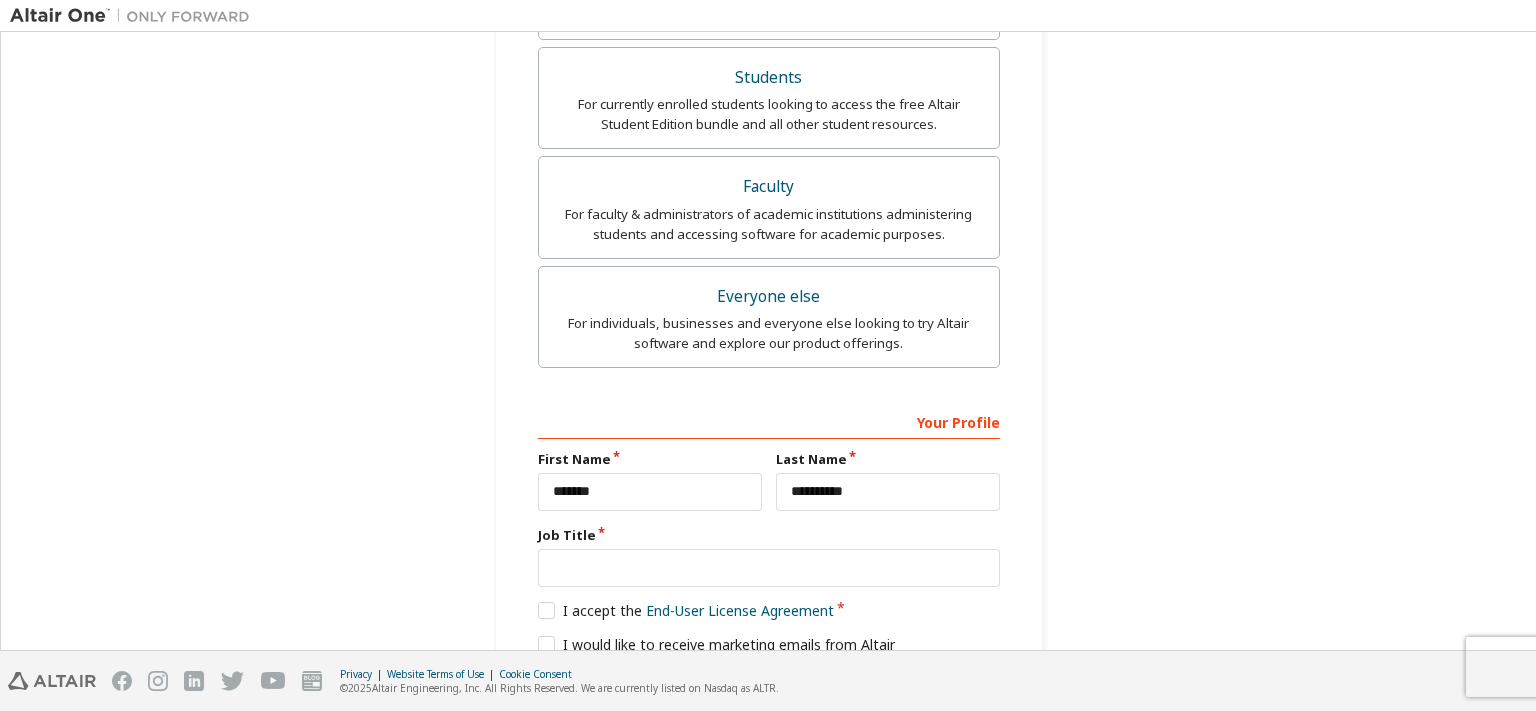 scroll, scrollTop: 611, scrollLeft: 0, axis: vertical 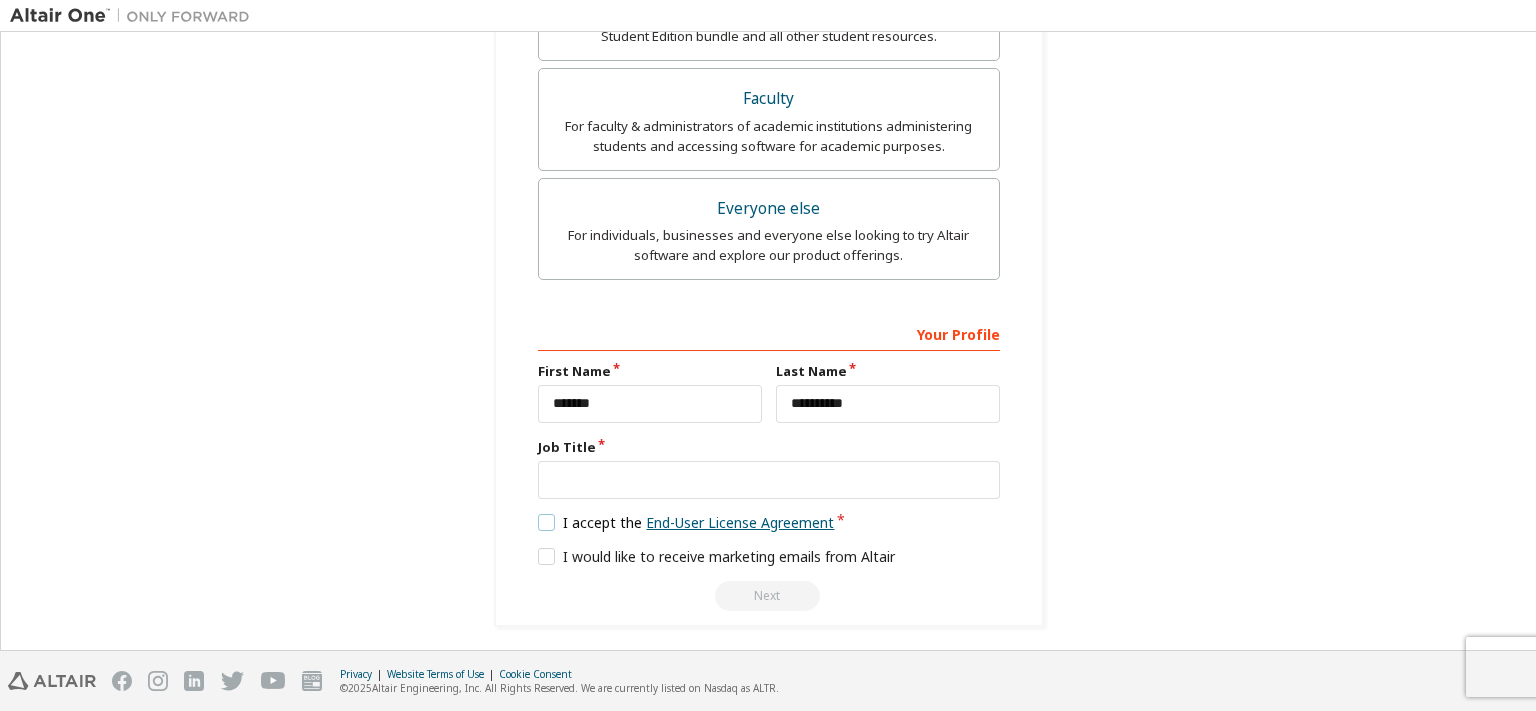 drag, startPoint x: 674, startPoint y: 521, endPoint x: 654, endPoint y: 521, distance: 20 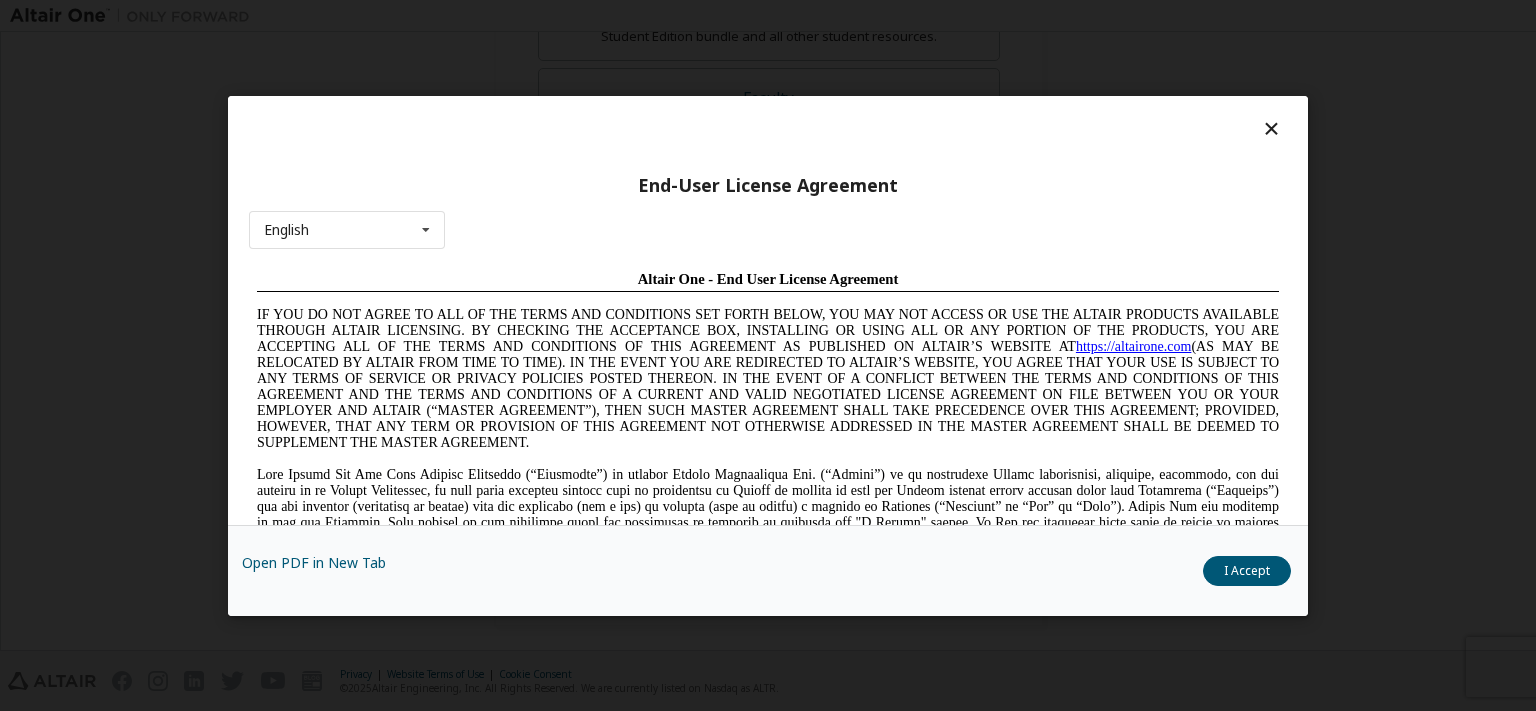 scroll, scrollTop: 0, scrollLeft: 0, axis: both 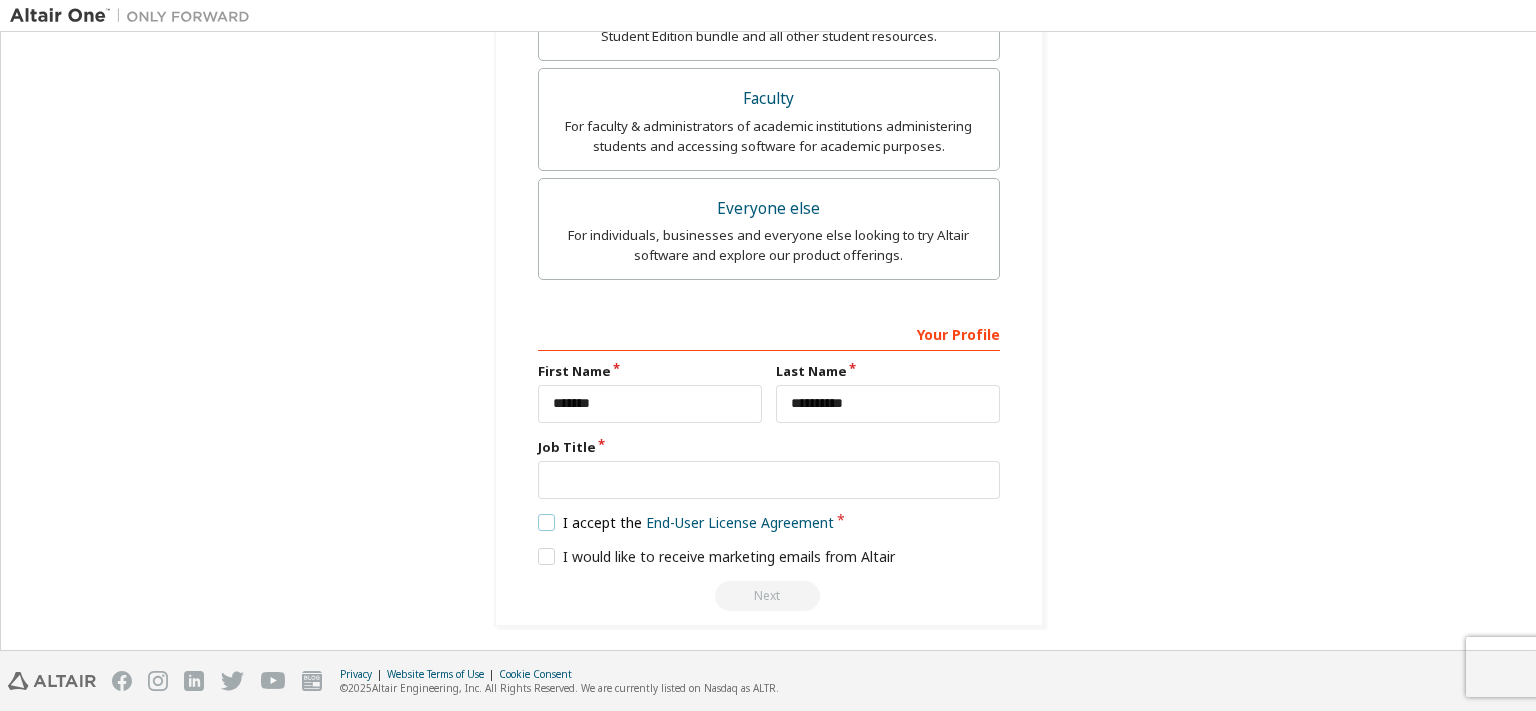 click on "I accept the    End-User License Agreement" at bounding box center [686, 522] 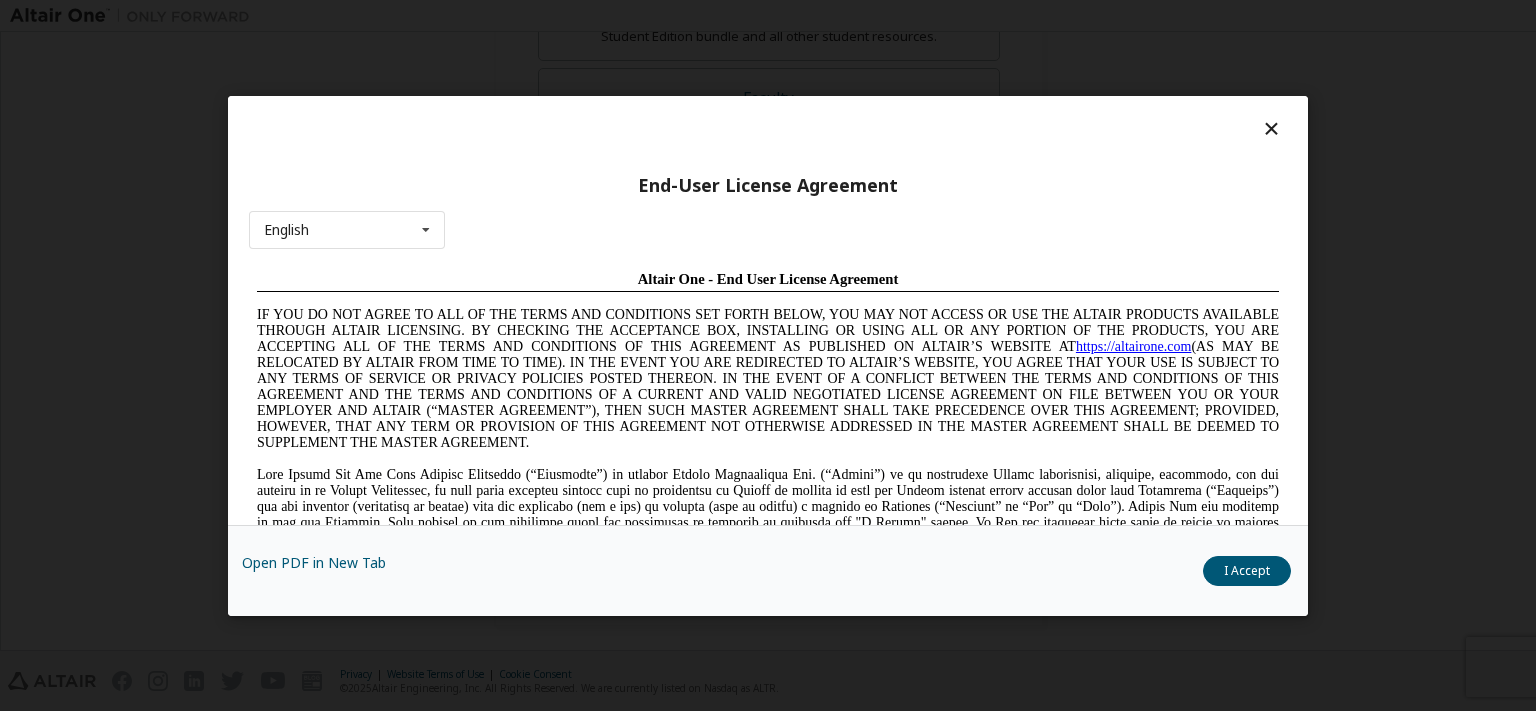 scroll, scrollTop: 0, scrollLeft: 0, axis: both 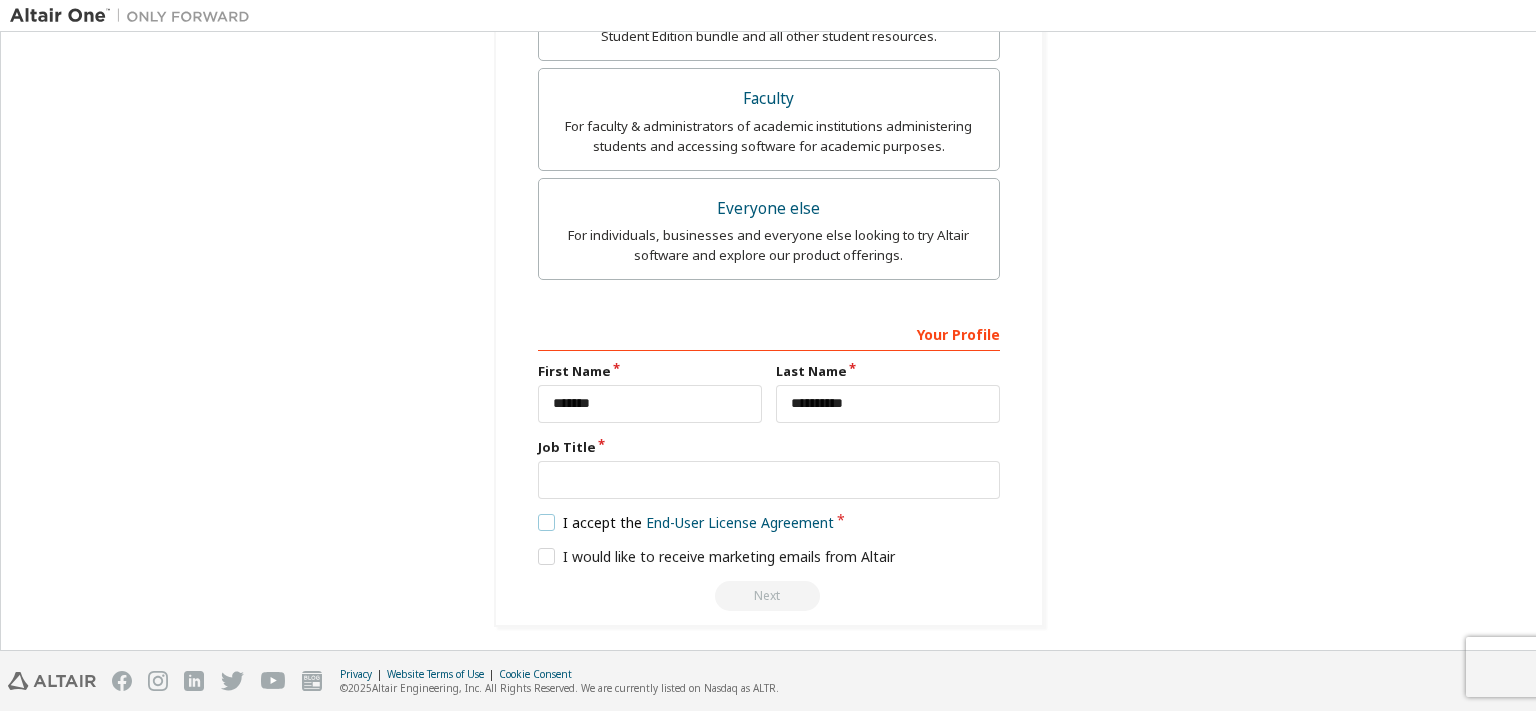 click on "I accept the    End-User License Agreement" at bounding box center [686, 522] 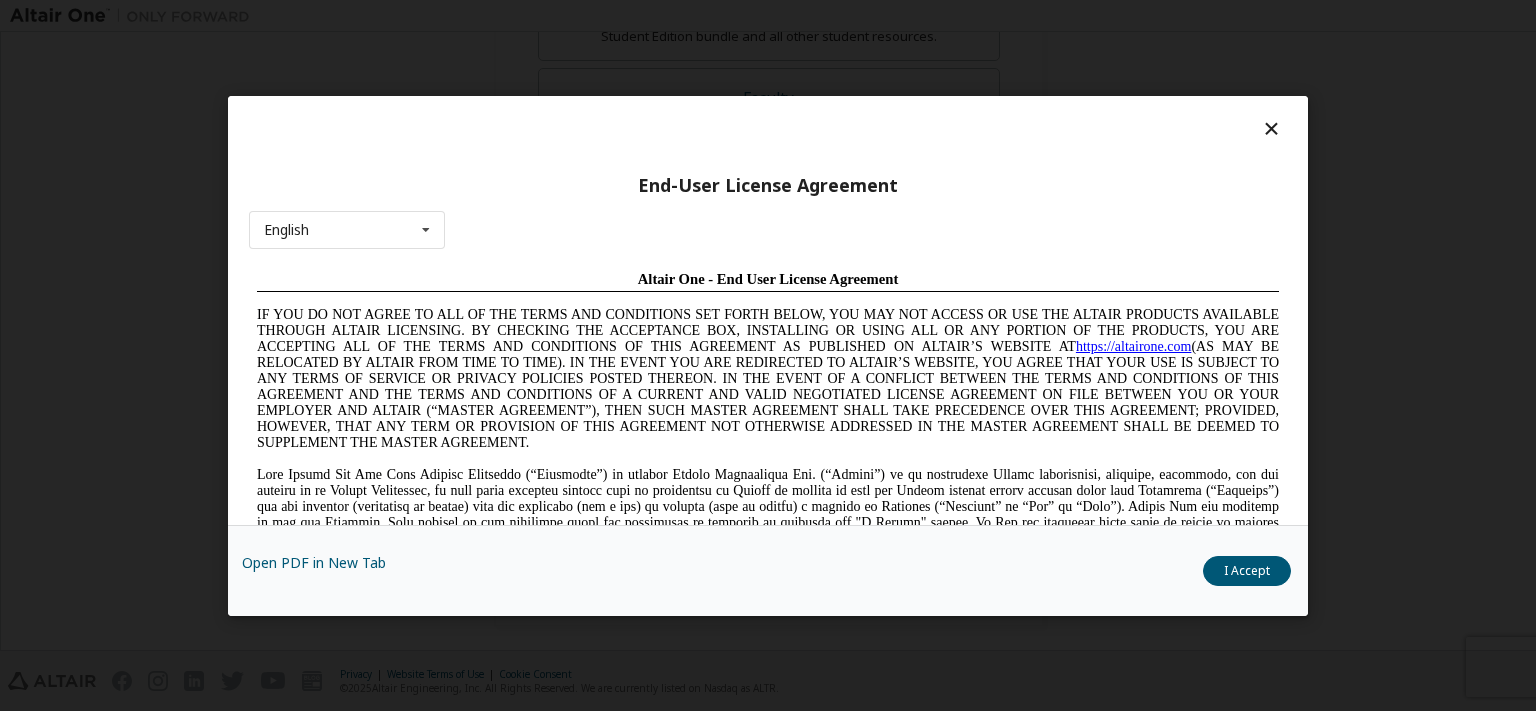 scroll, scrollTop: 0, scrollLeft: 0, axis: both 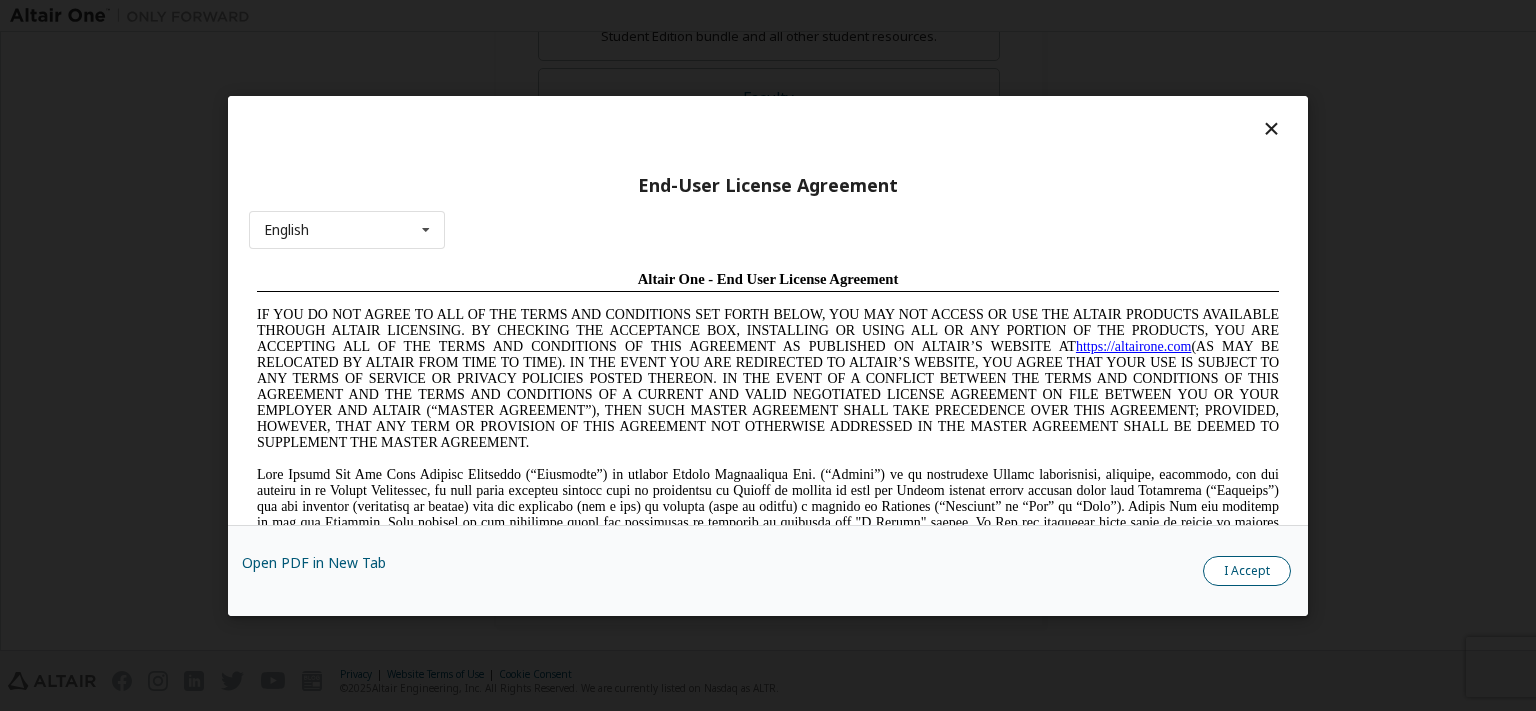 click on "I Accept" at bounding box center [1247, 570] 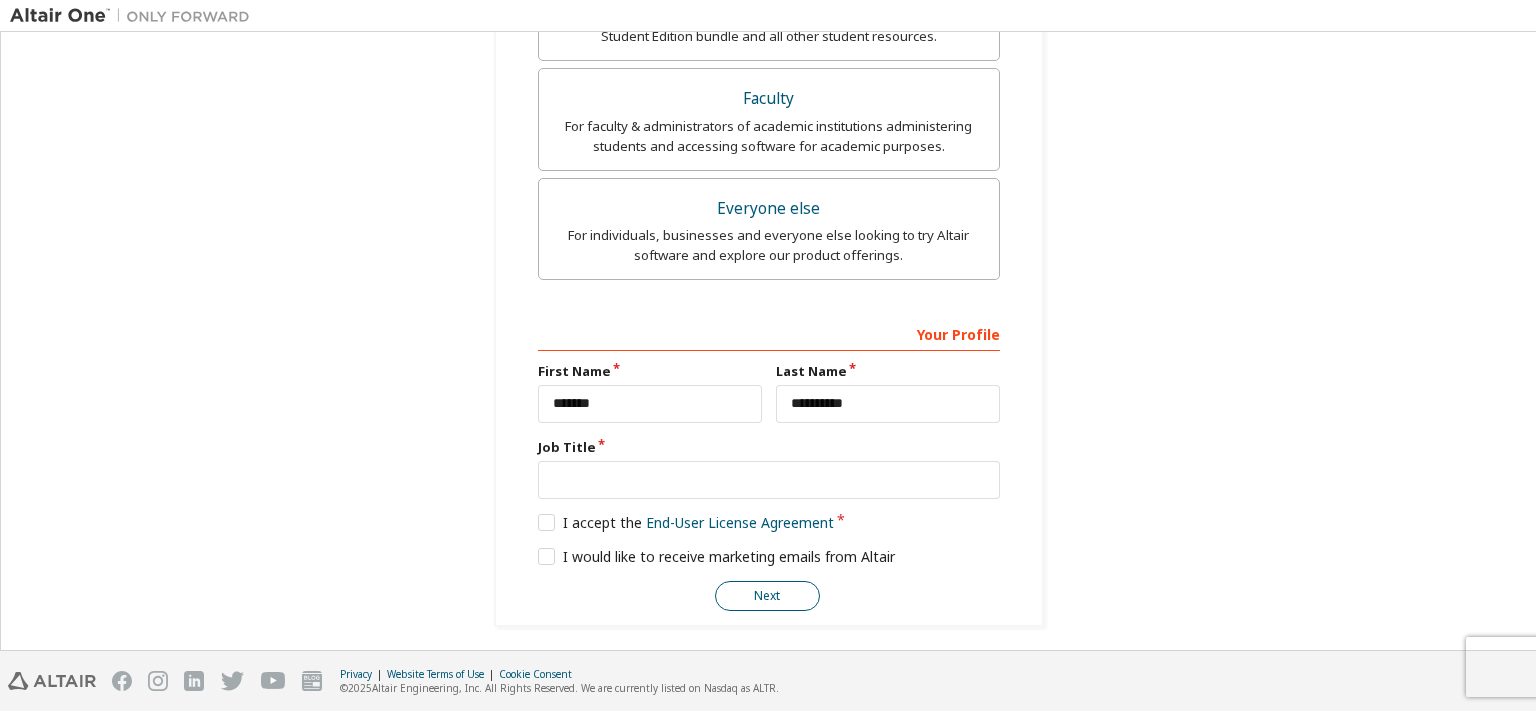 click on "Next" at bounding box center (767, 596) 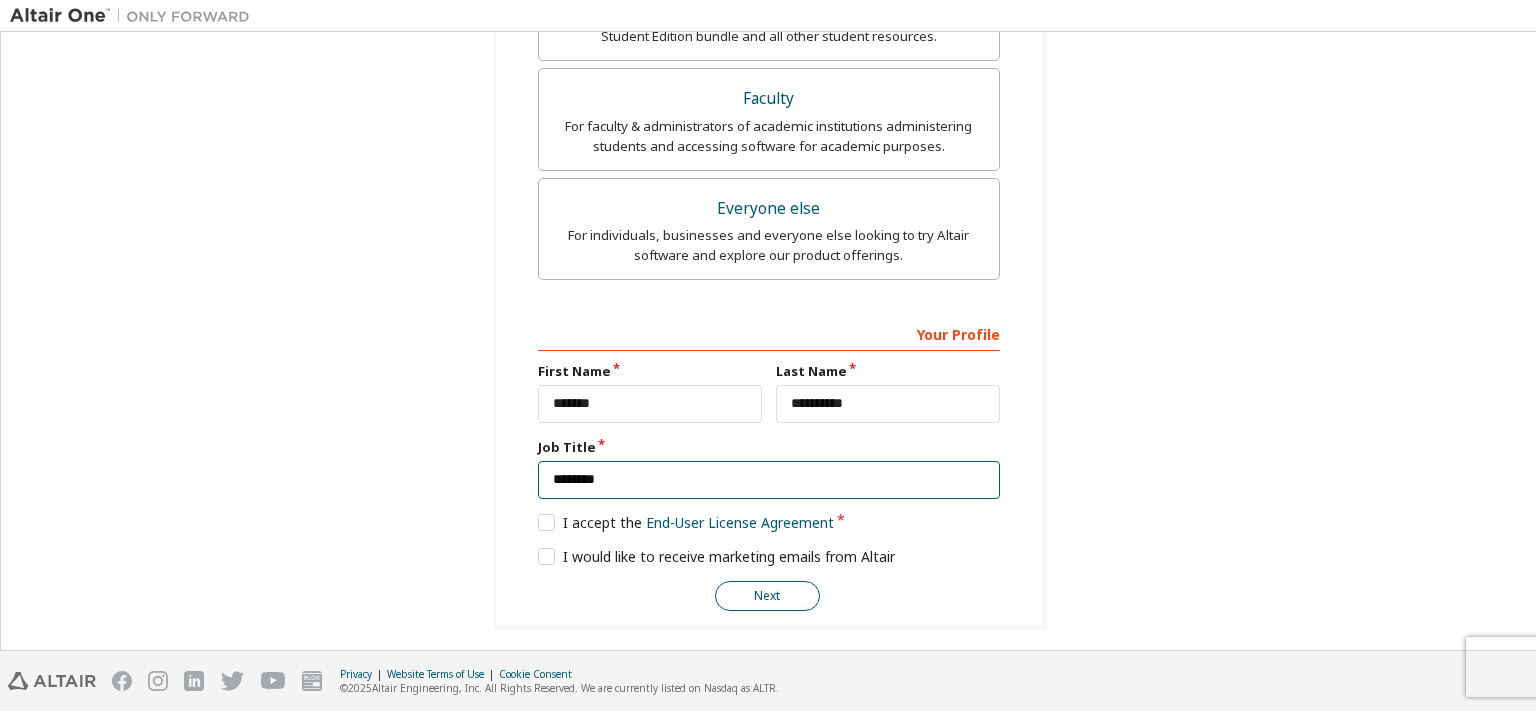type on "********" 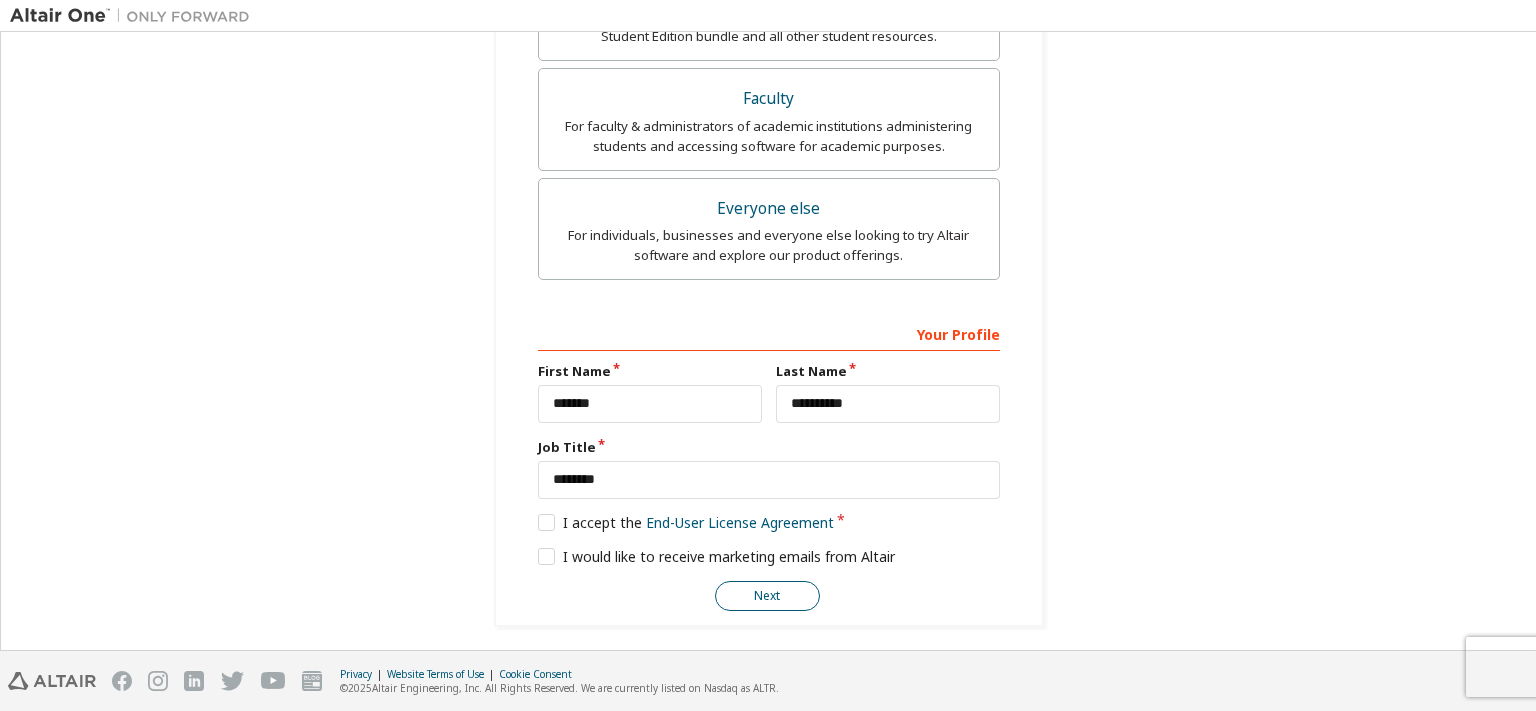 click on "Next" at bounding box center [767, 596] 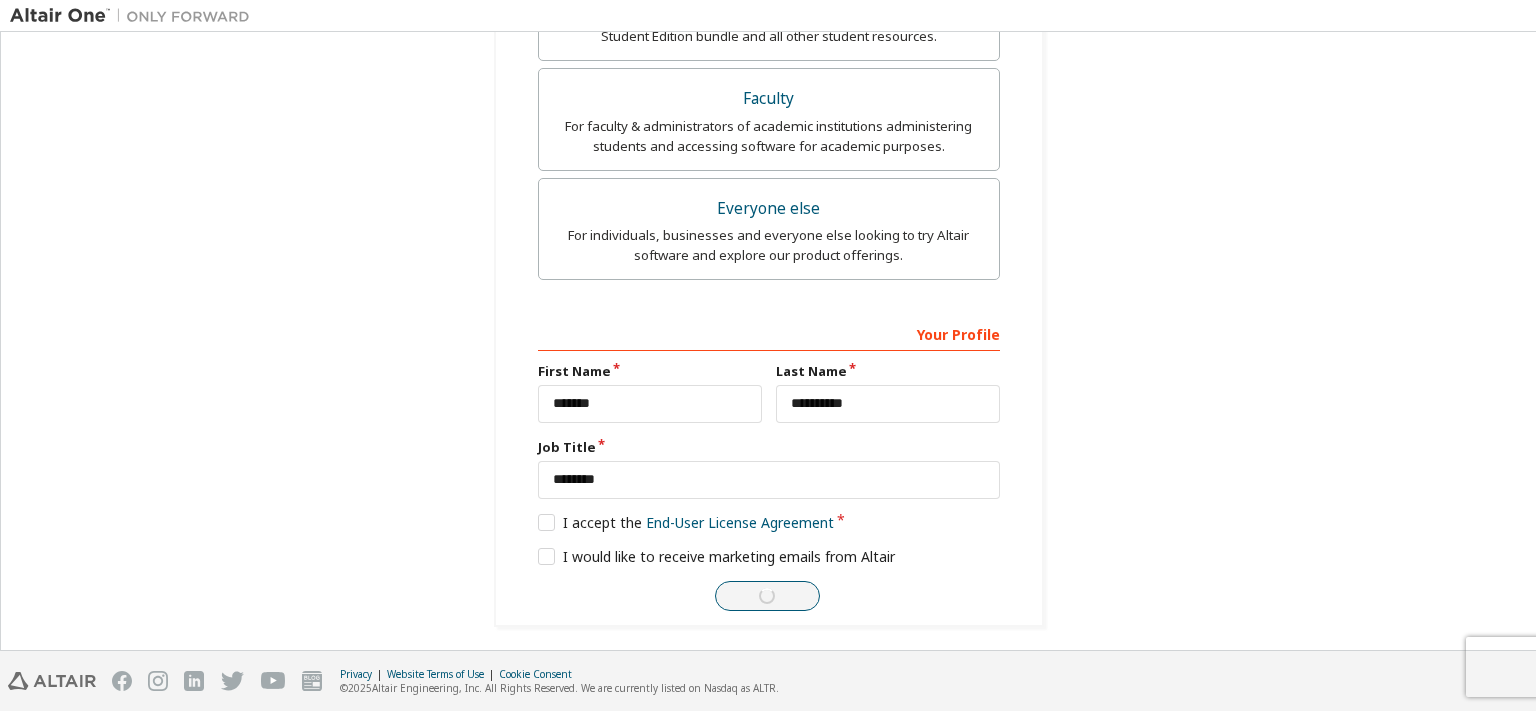 scroll, scrollTop: 0, scrollLeft: 0, axis: both 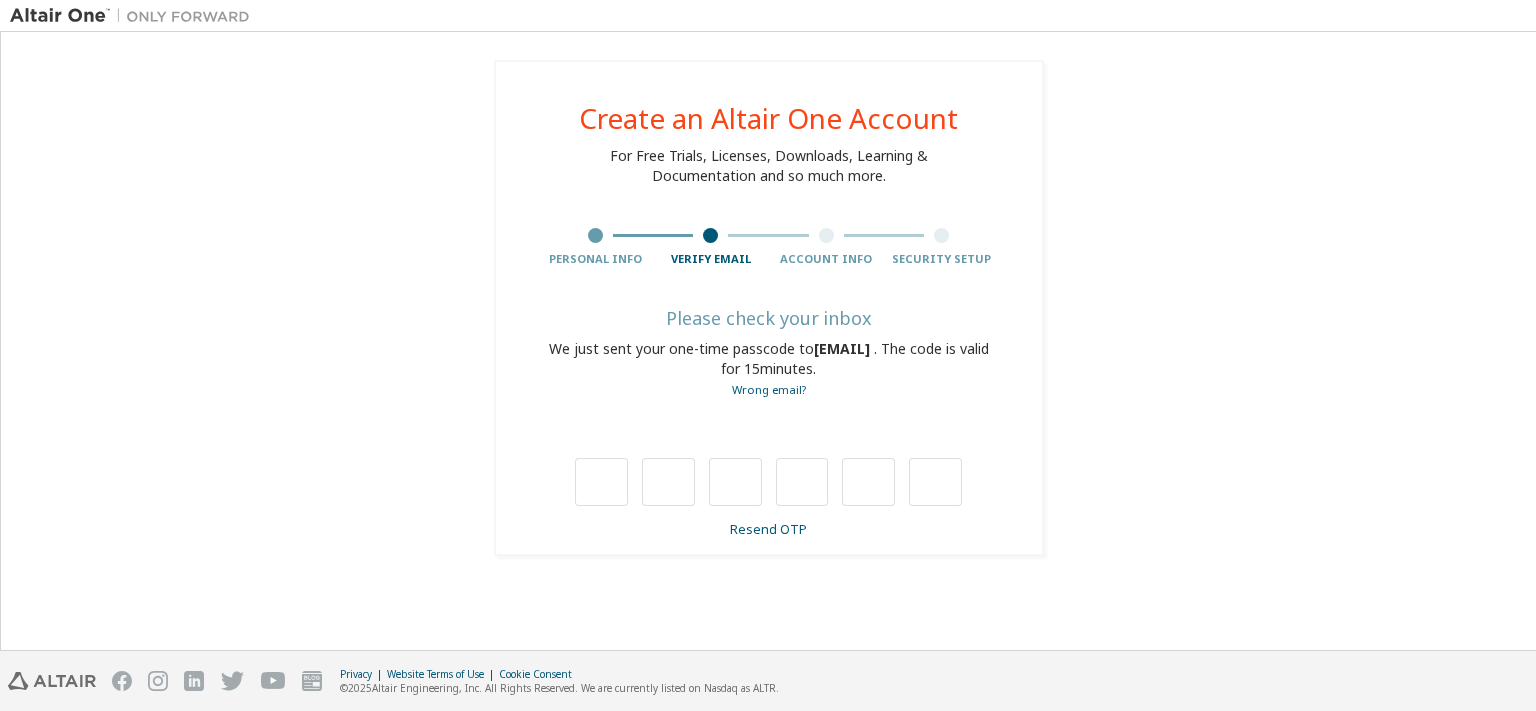 type on "*" 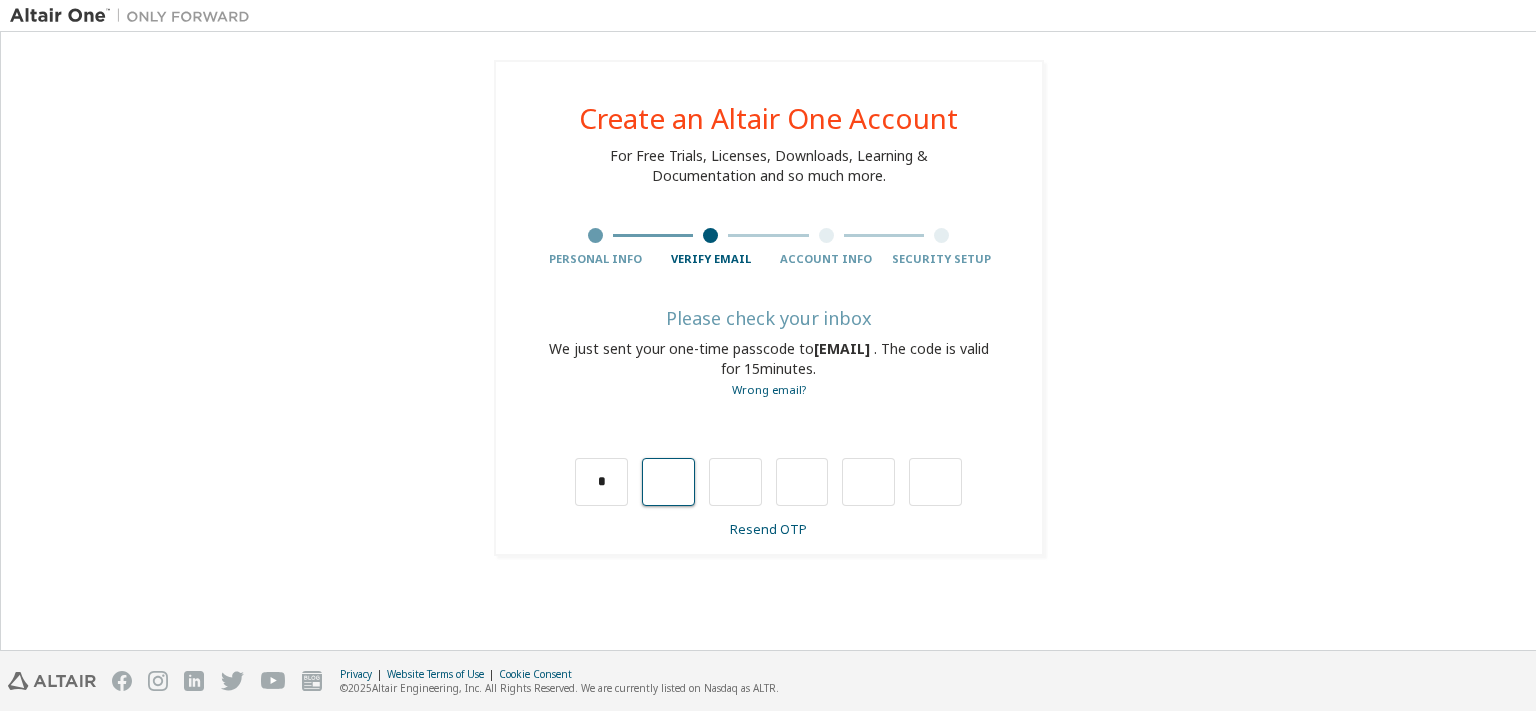 type on "*" 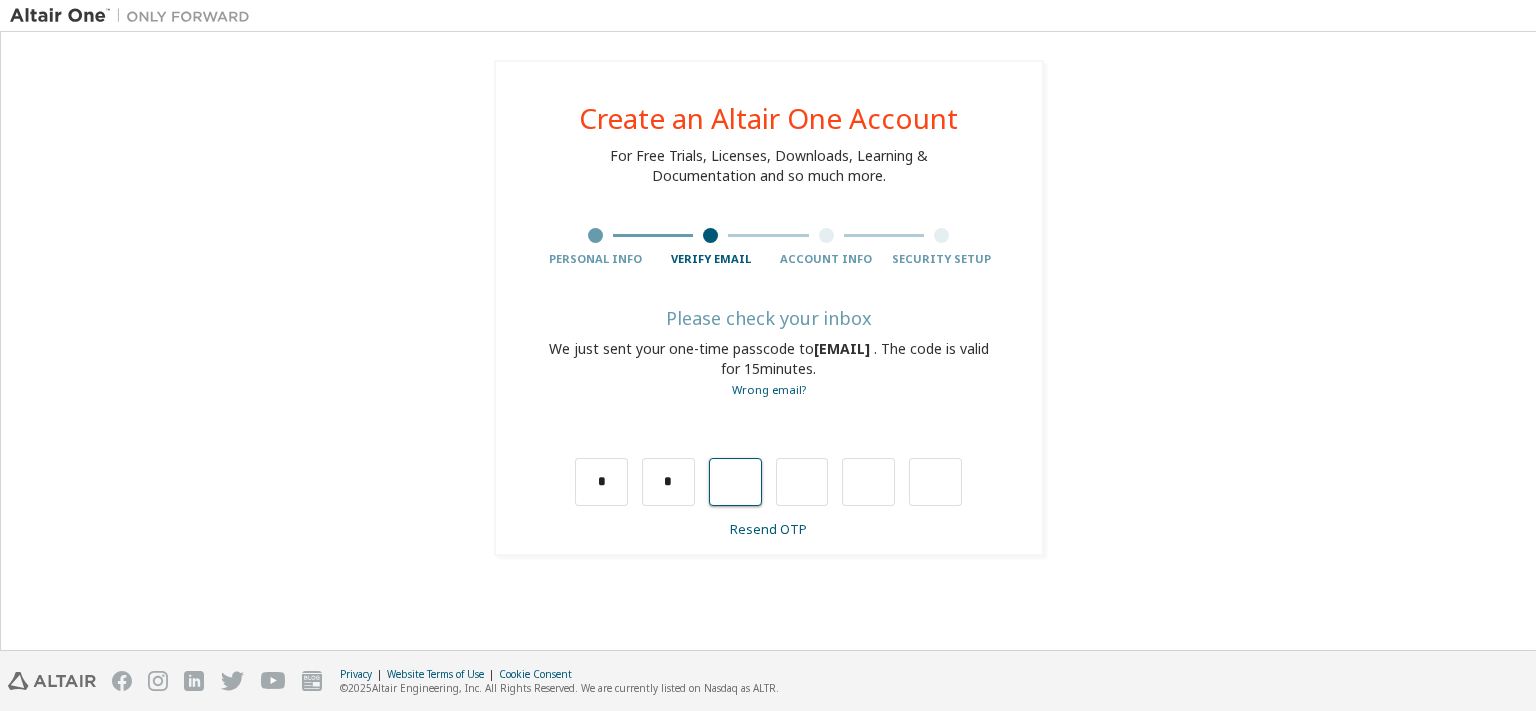 type on "*" 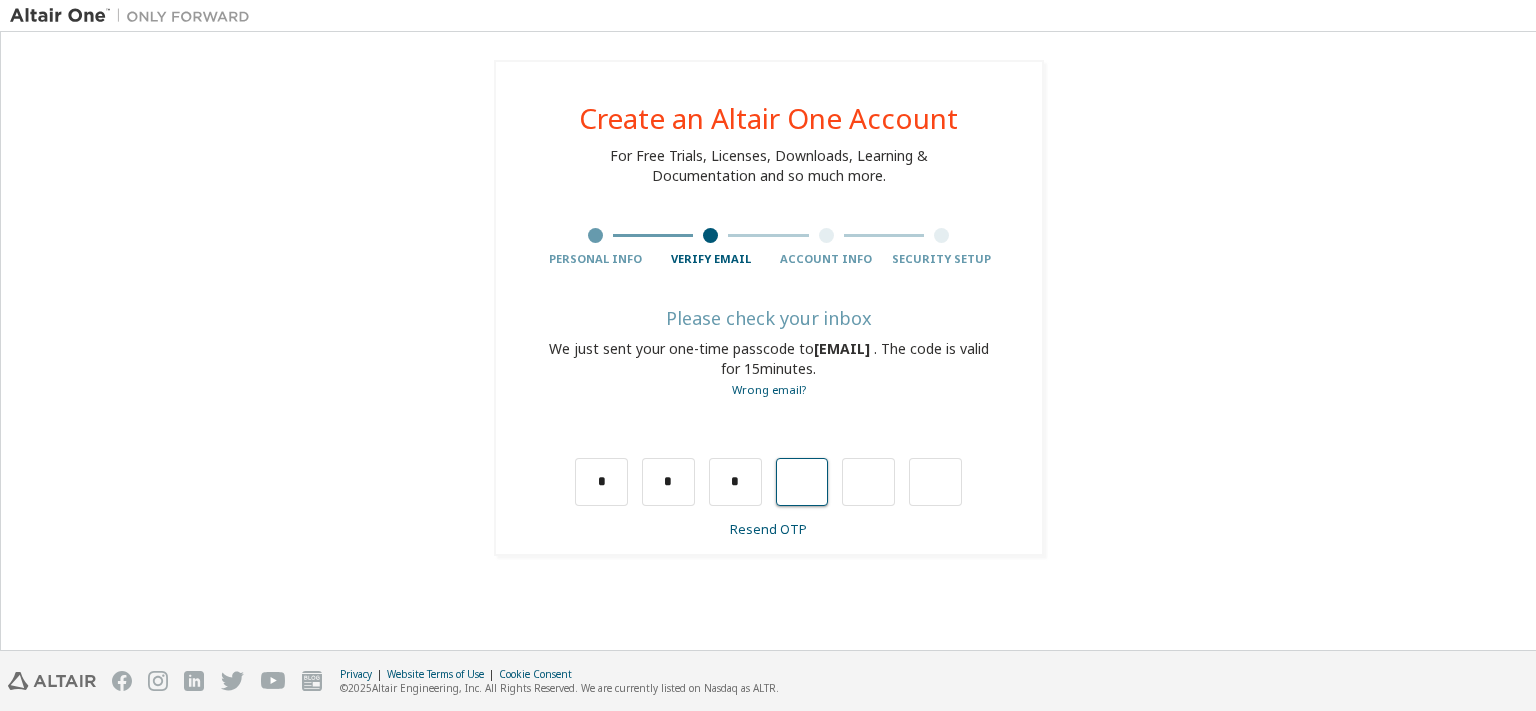 type on "*" 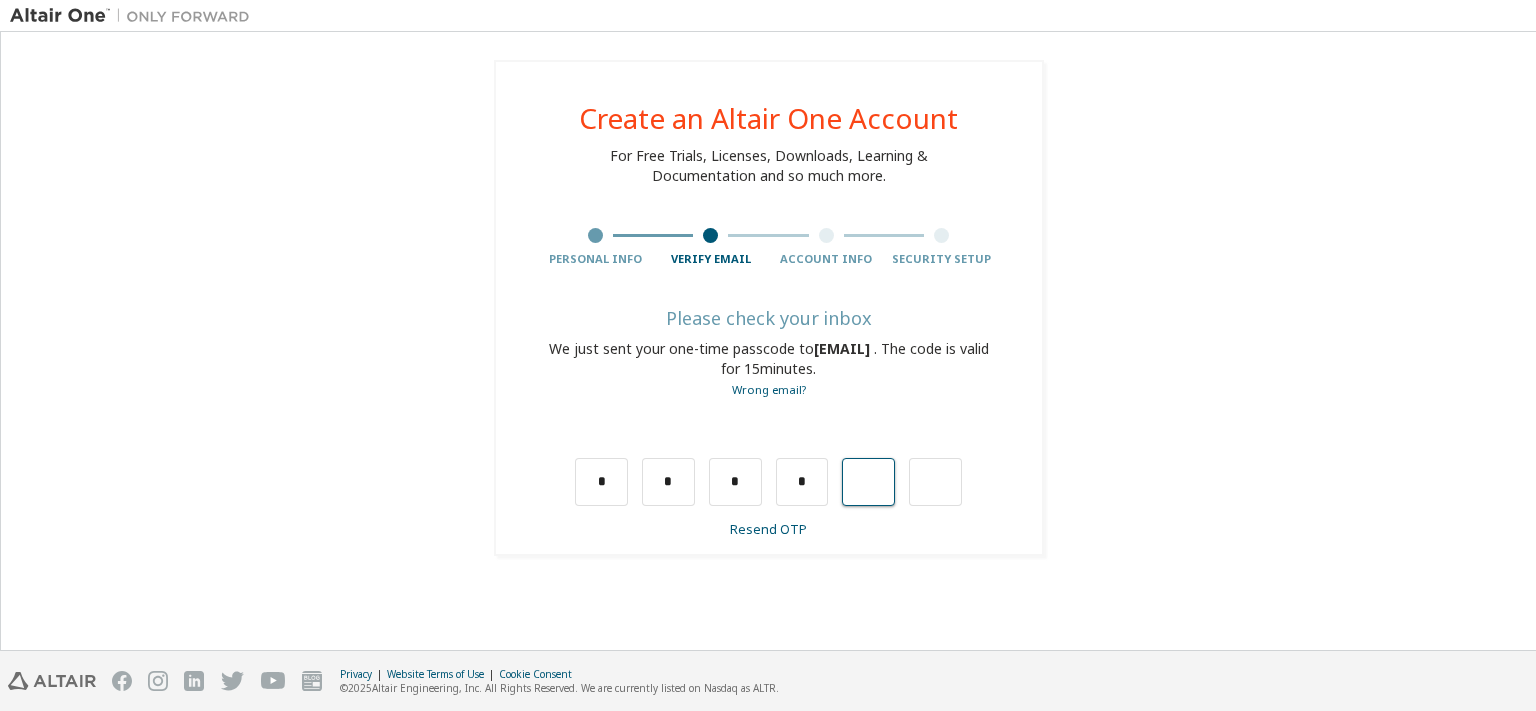 type on "*" 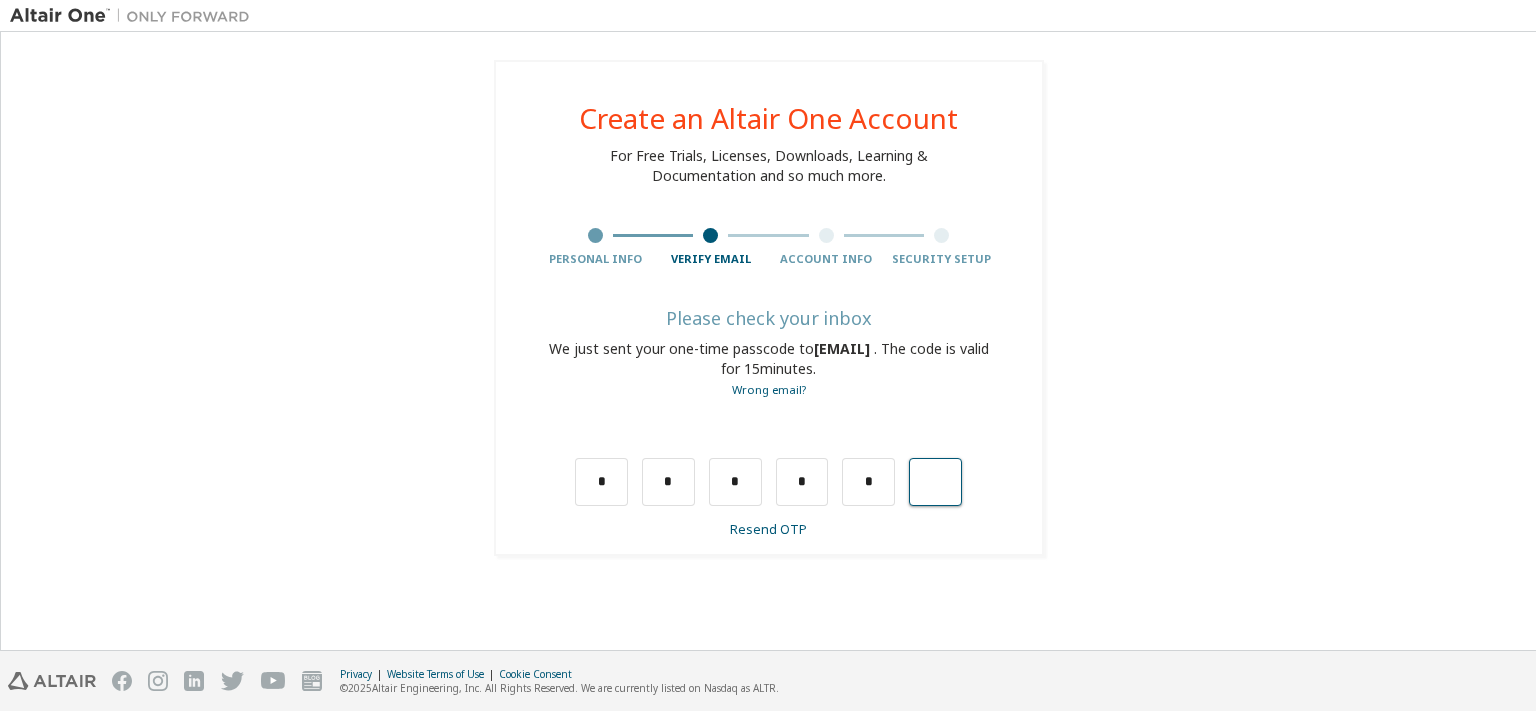 type on "*" 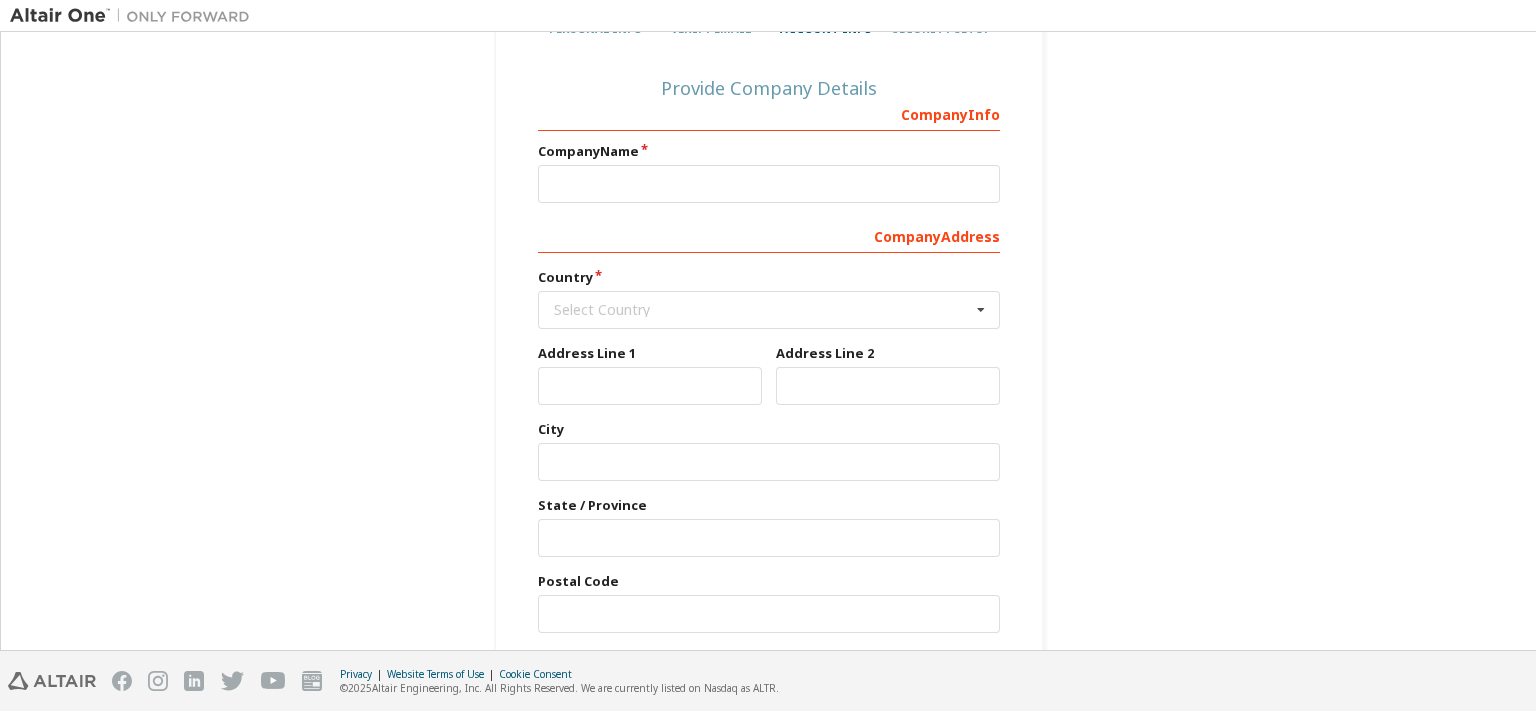 scroll, scrollTop: 234, scrollLeft: 0, axis: vertical 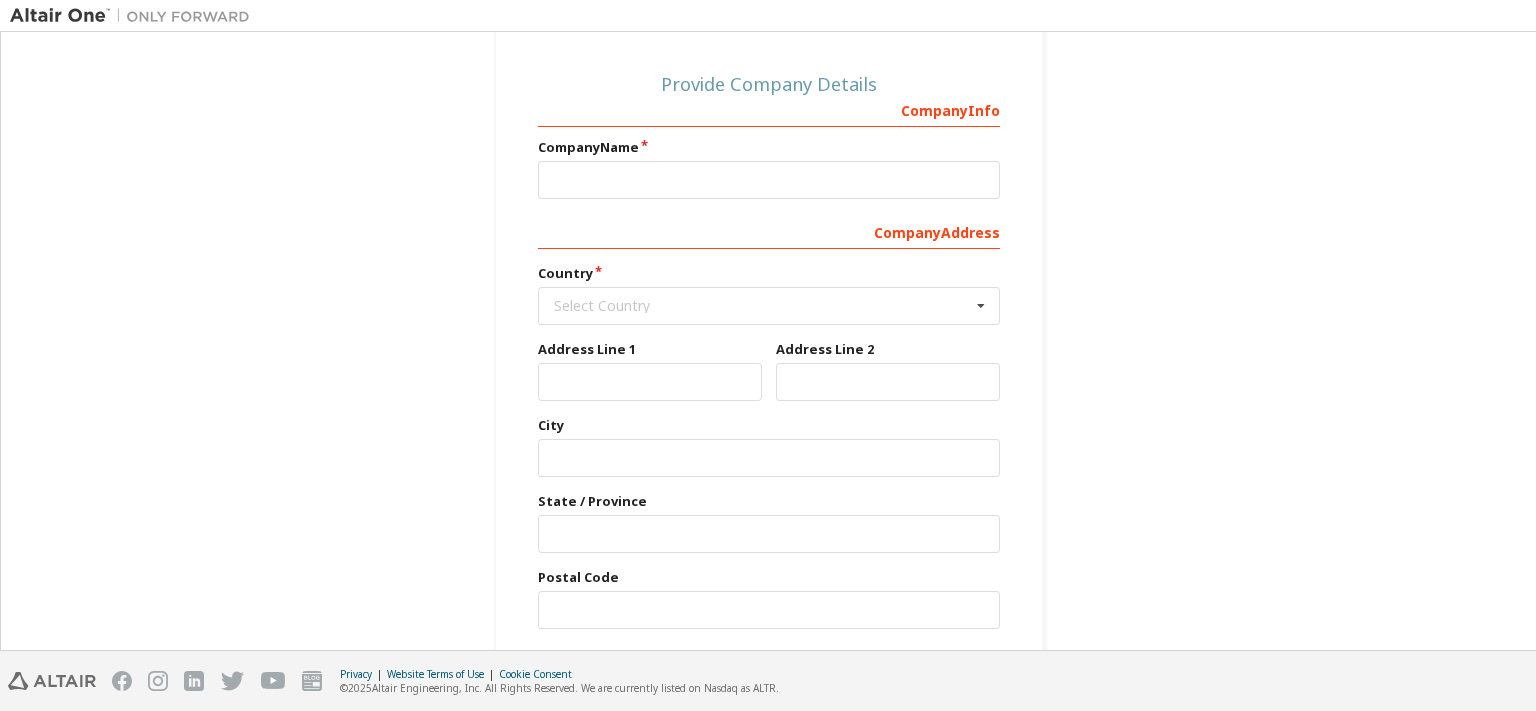 click on "Company  Info Company  Name Company  Address Country Select Country Afghanistan Åland Islands Albania Algeria American Samoa Andorra Angola Anguilla Antarctica Antigua and Barbuda Argentina Armenia Aruba Australia Austria Azerbaijan Bahamas Bahrain Bangladesh Barbados Belgium Belize Benin Bermuda Bhutan Bolivia (Plurinational State of) Bonaire, Sint Eustatius and Saba Bosnia and Herzegovina Botswana Bouvet Island Brazil British Indian Ocean Territory Brunei Darussalam Bulgaria Burkina Faso Burundi Cabo Verde Cambodia Cameroon Canada Cayman Islands Central African Republic Chad Chile China Christmas Island Cocos (Keeling) Islands Colombia Comoros Congo Congo (Democratic Republic of the) Cook Islands Costa Rica Côte d'Ivoire Croatia Curaçao Cyprus Czech Republic Denmark Djibouti Dominica Dominican Republic Ecuador Egypt El Salvador Equatorial Guinea Eritrea Estonia Ethiopia Falkland Islands (Malvinas) Faroe Islands Fiji Finland France French Guiana French Polynesia French Southern Territories Gabon Gambia" at bounding box center (769, 360) 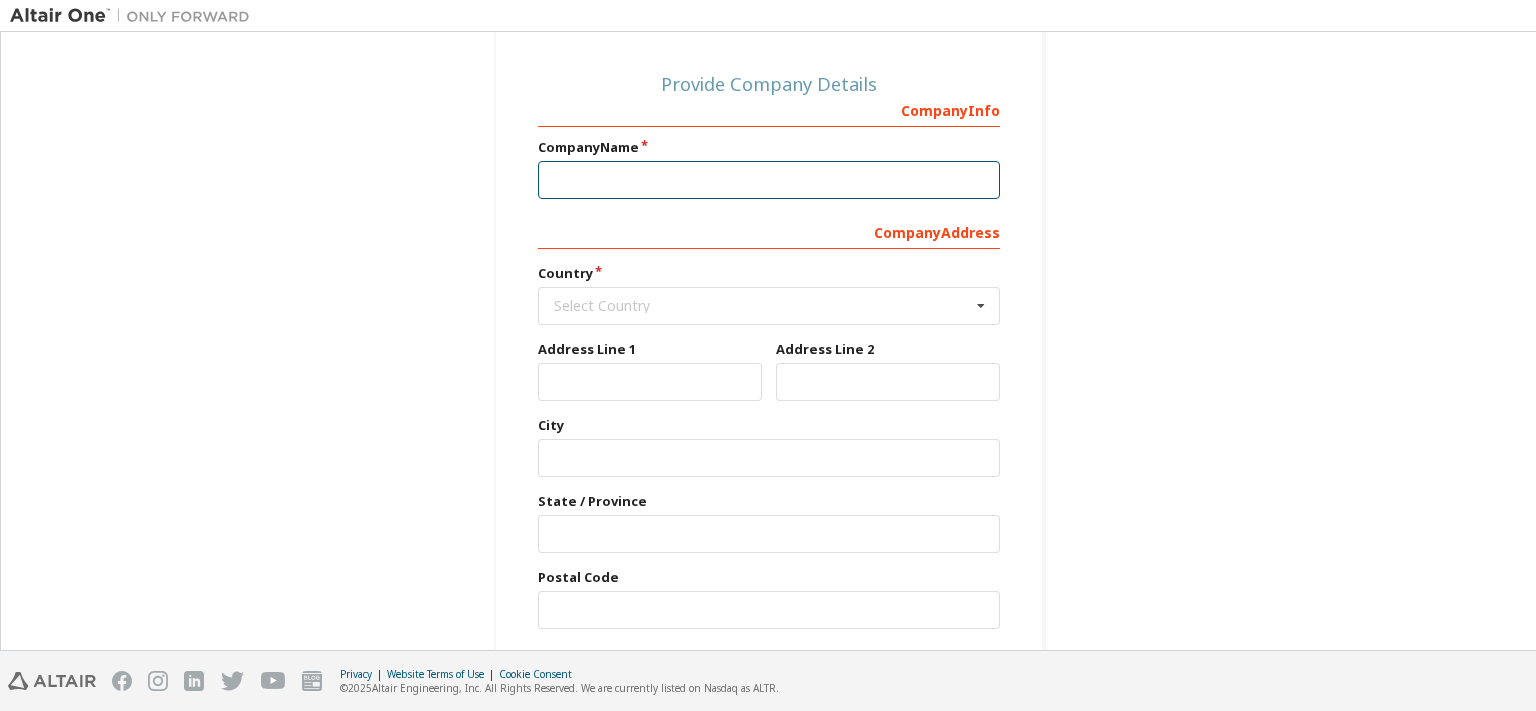 click at bounding box center (769, 180) 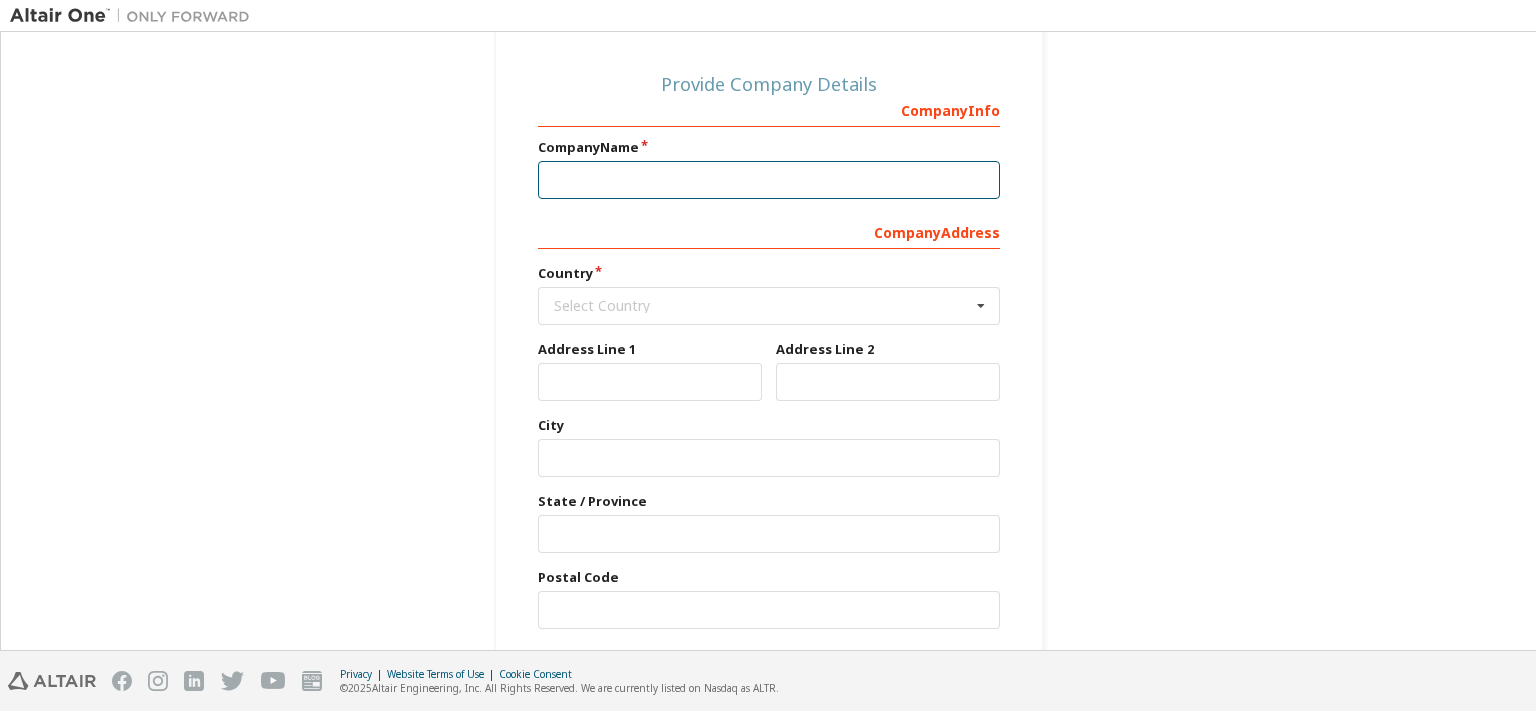type on "*" 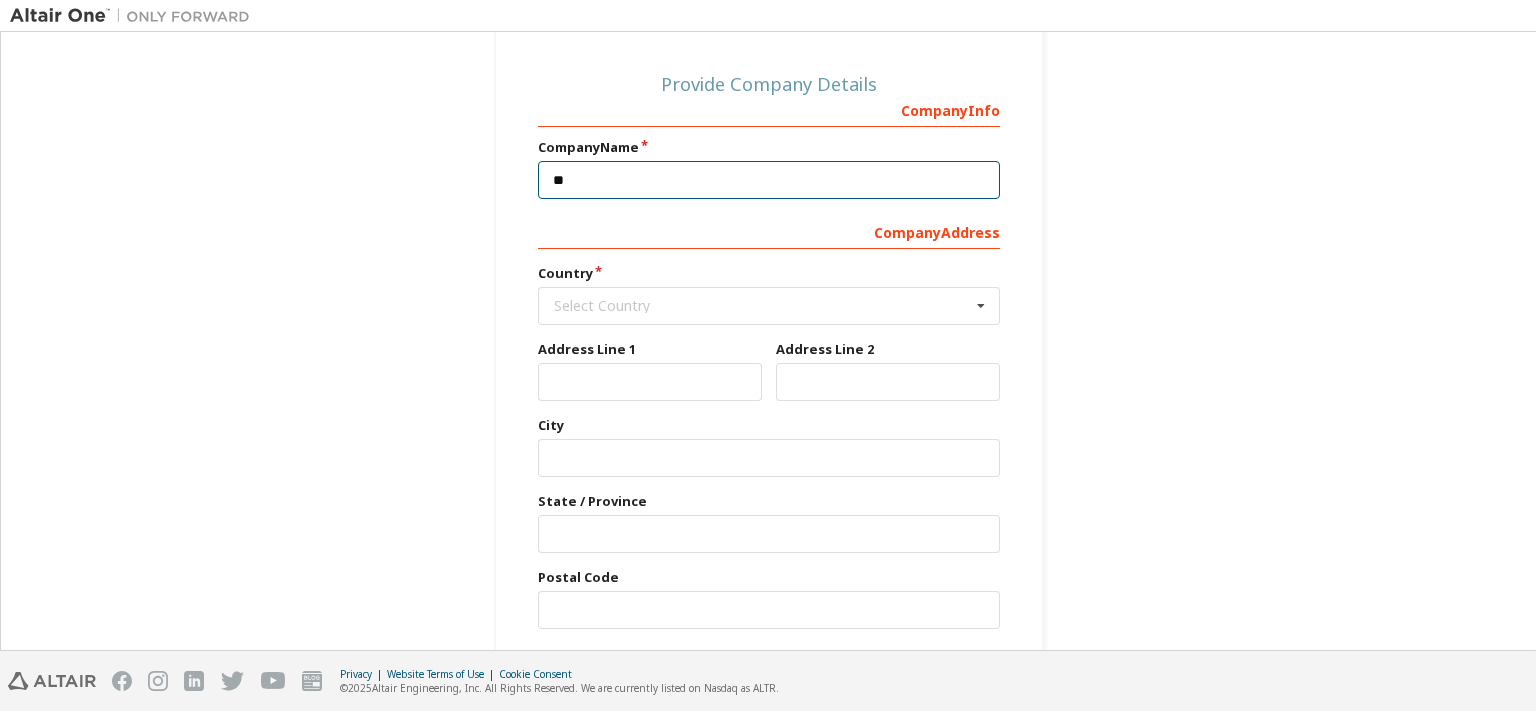 type on "*" 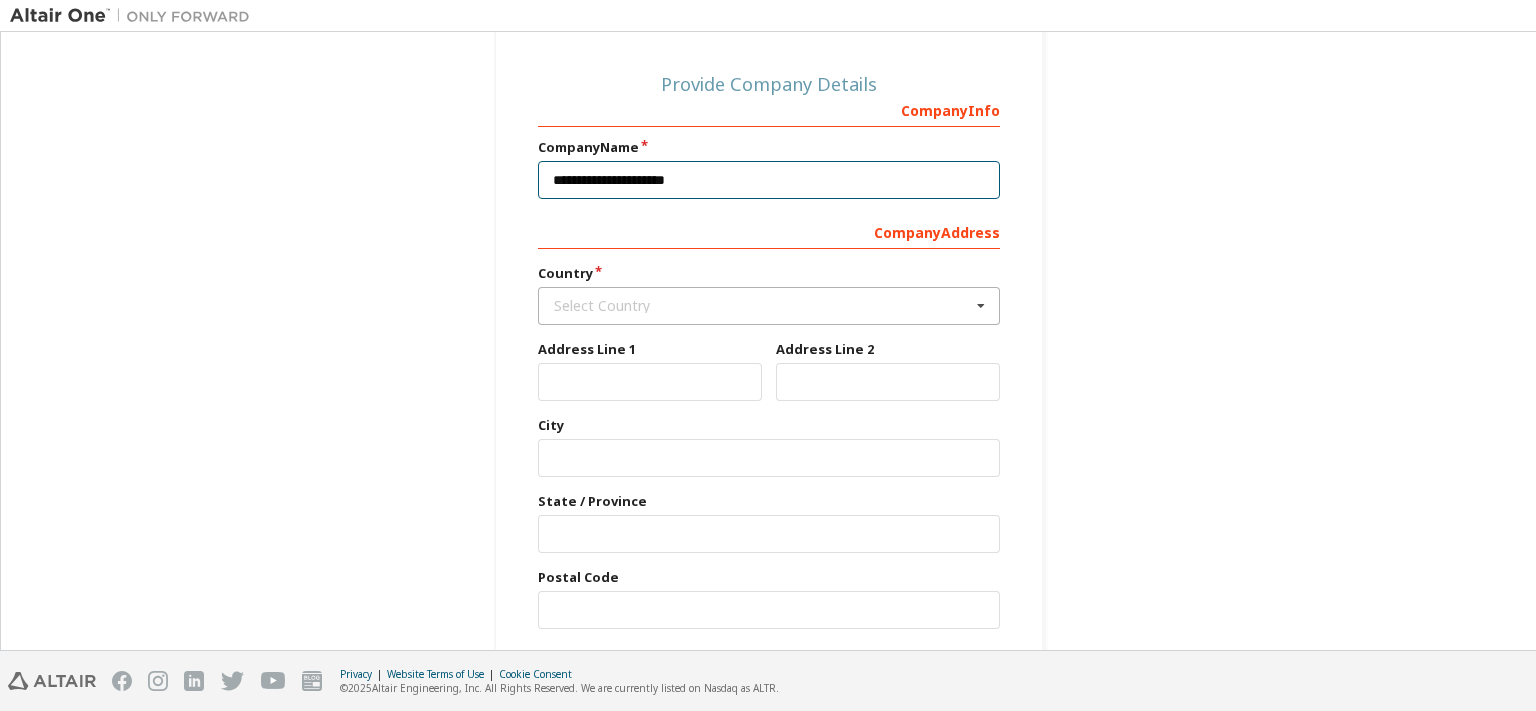 type on "**********" 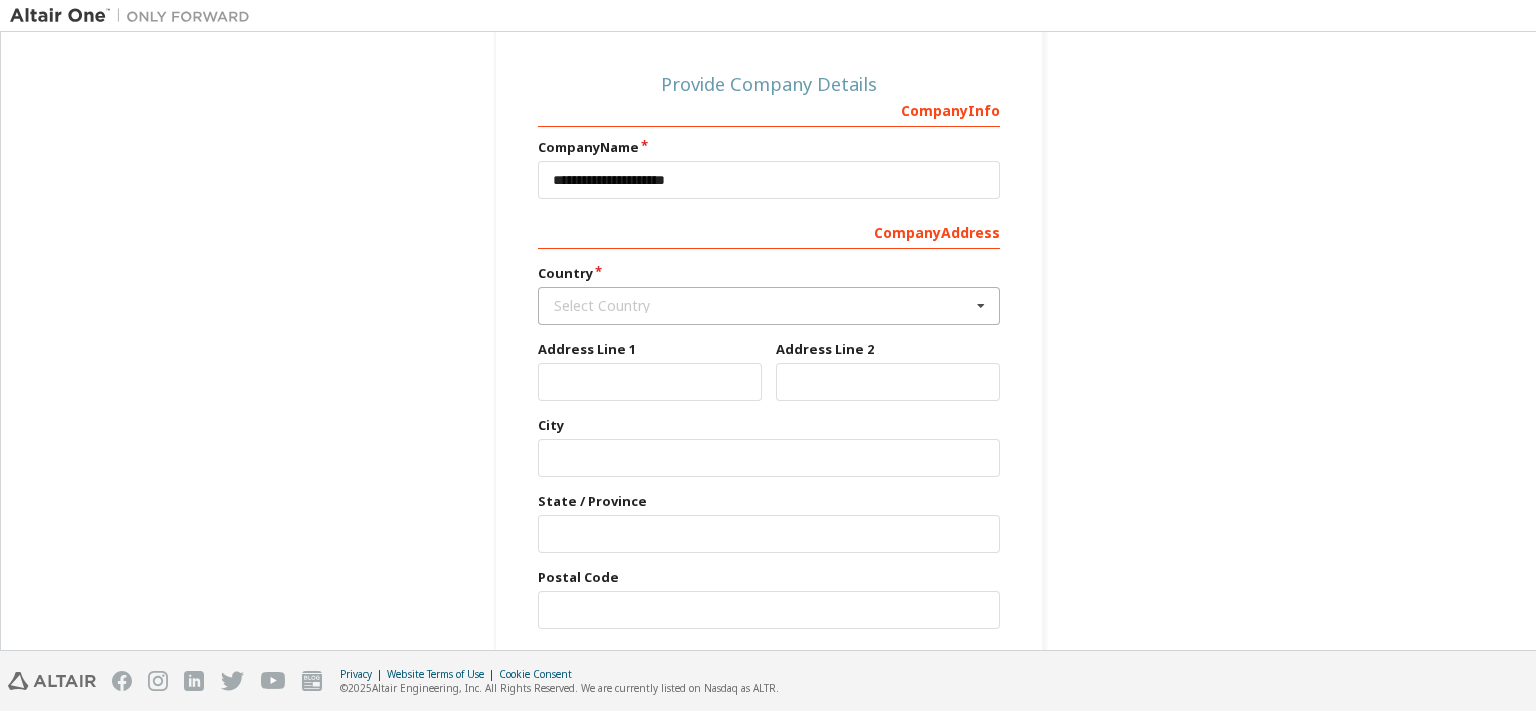 click on "Select Country" at bounding box center (762, 306) 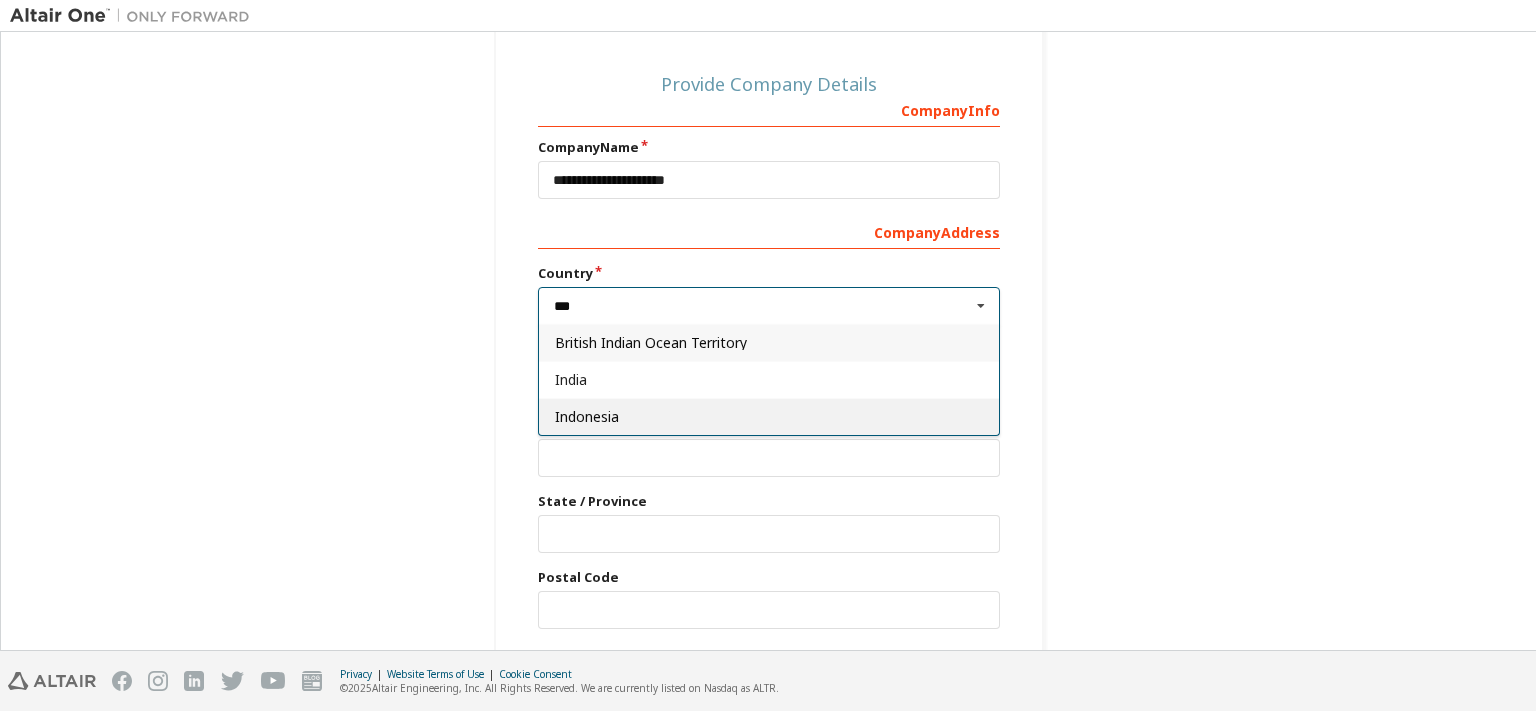 type on "***" 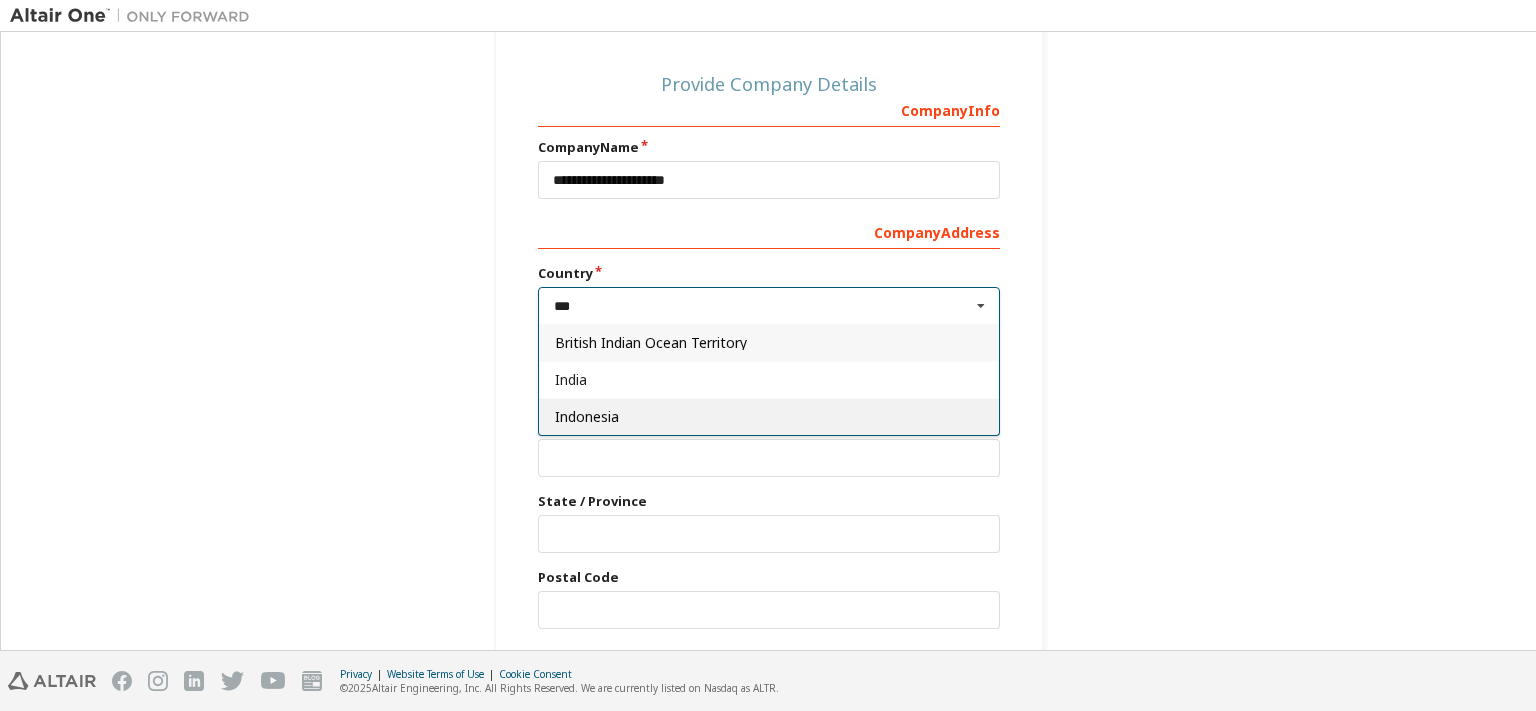 click on "Indonesia" at bounding box center (769, 417) 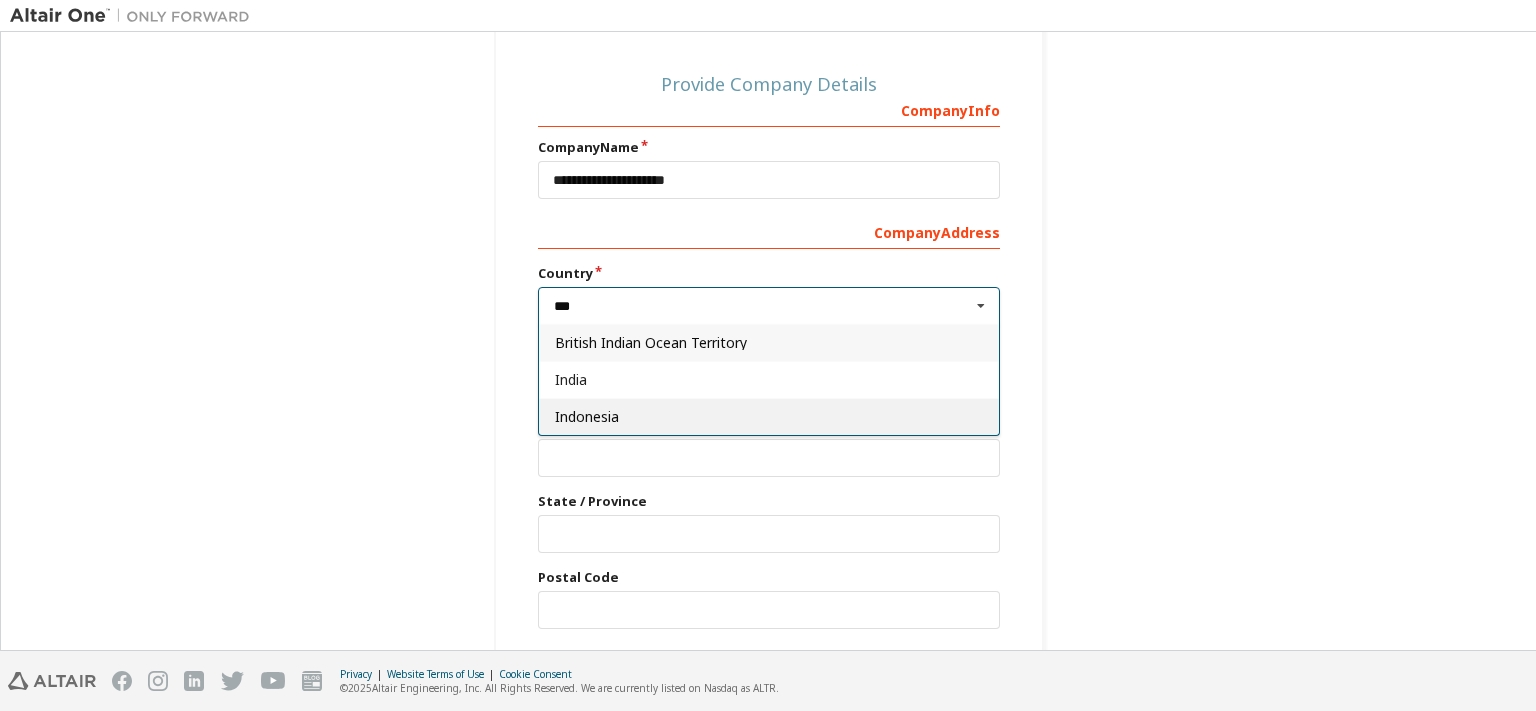 type on "***" 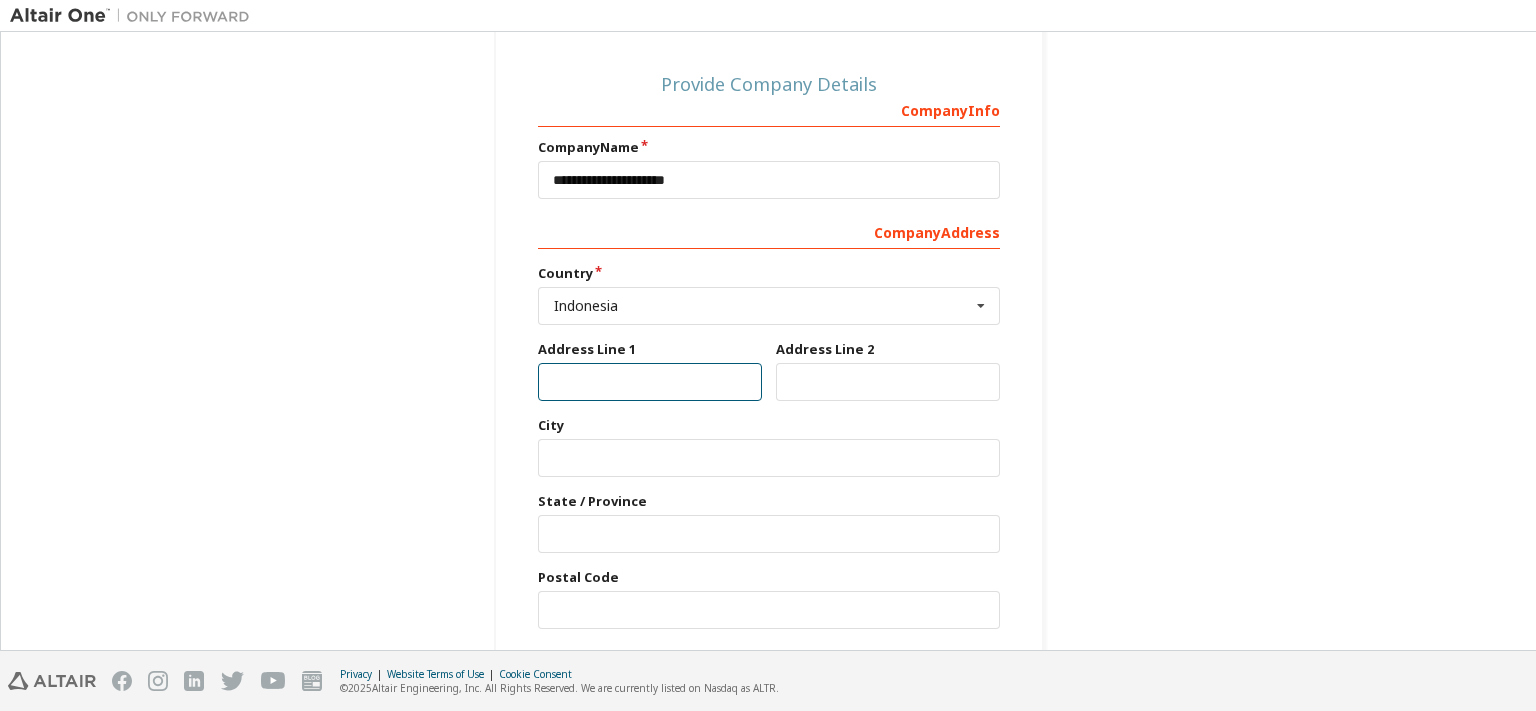 click at bounding box center (650, 382) 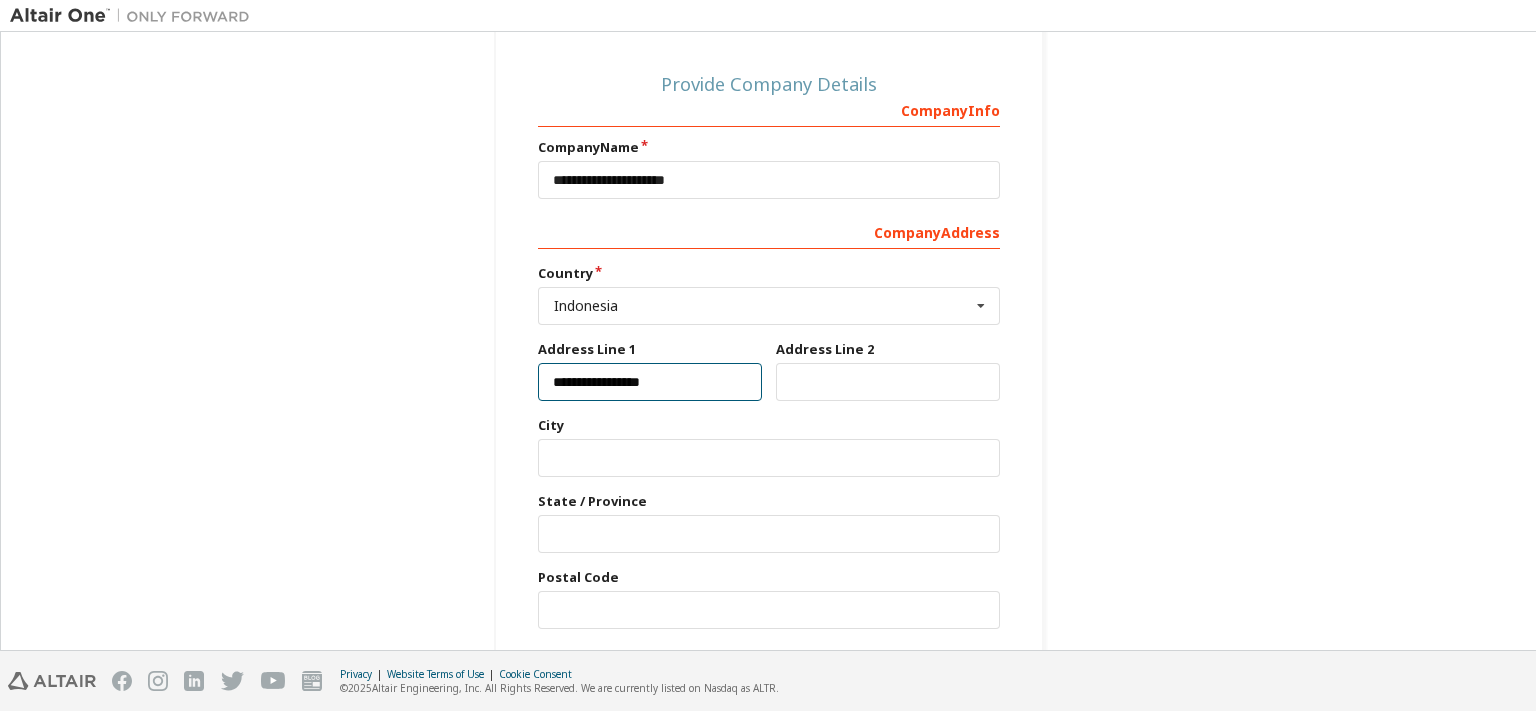 type on "**********" 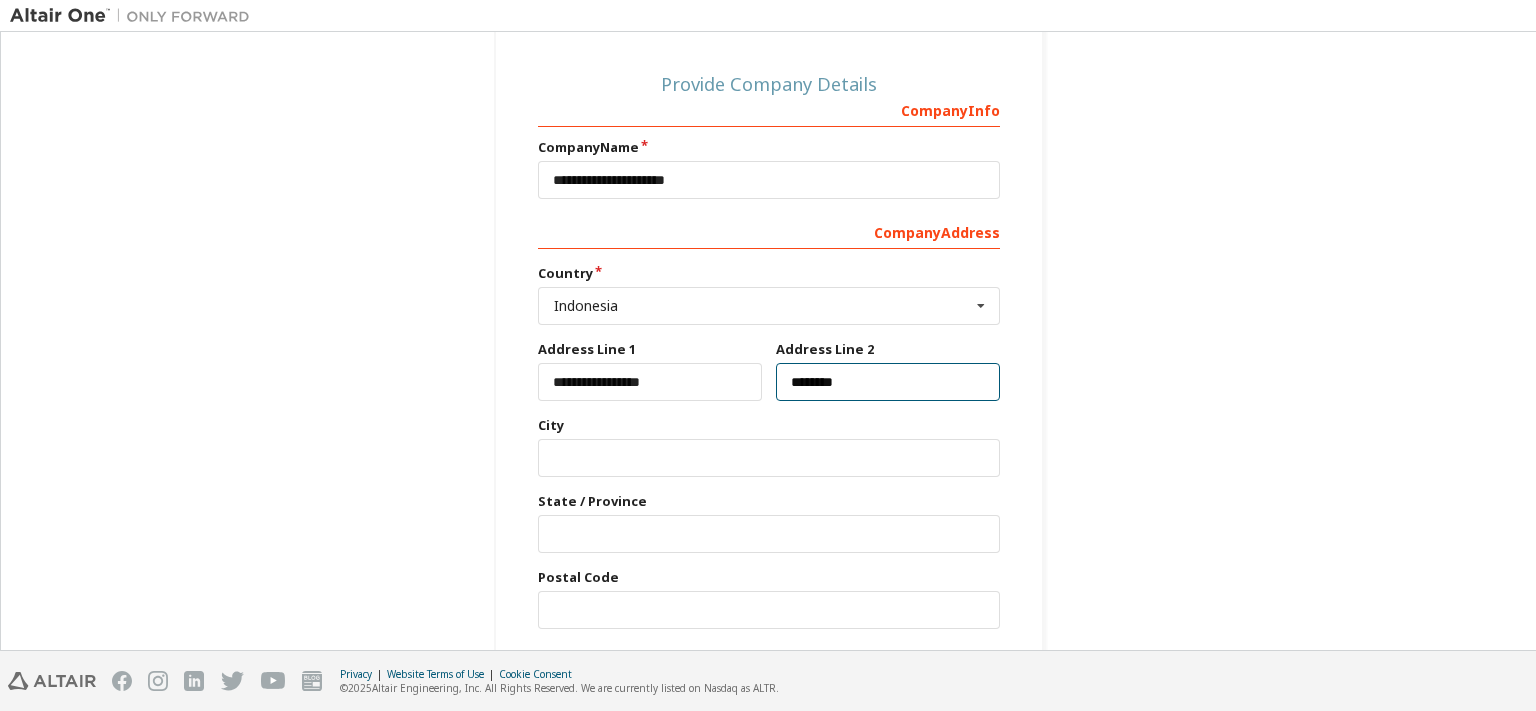 type on "********" 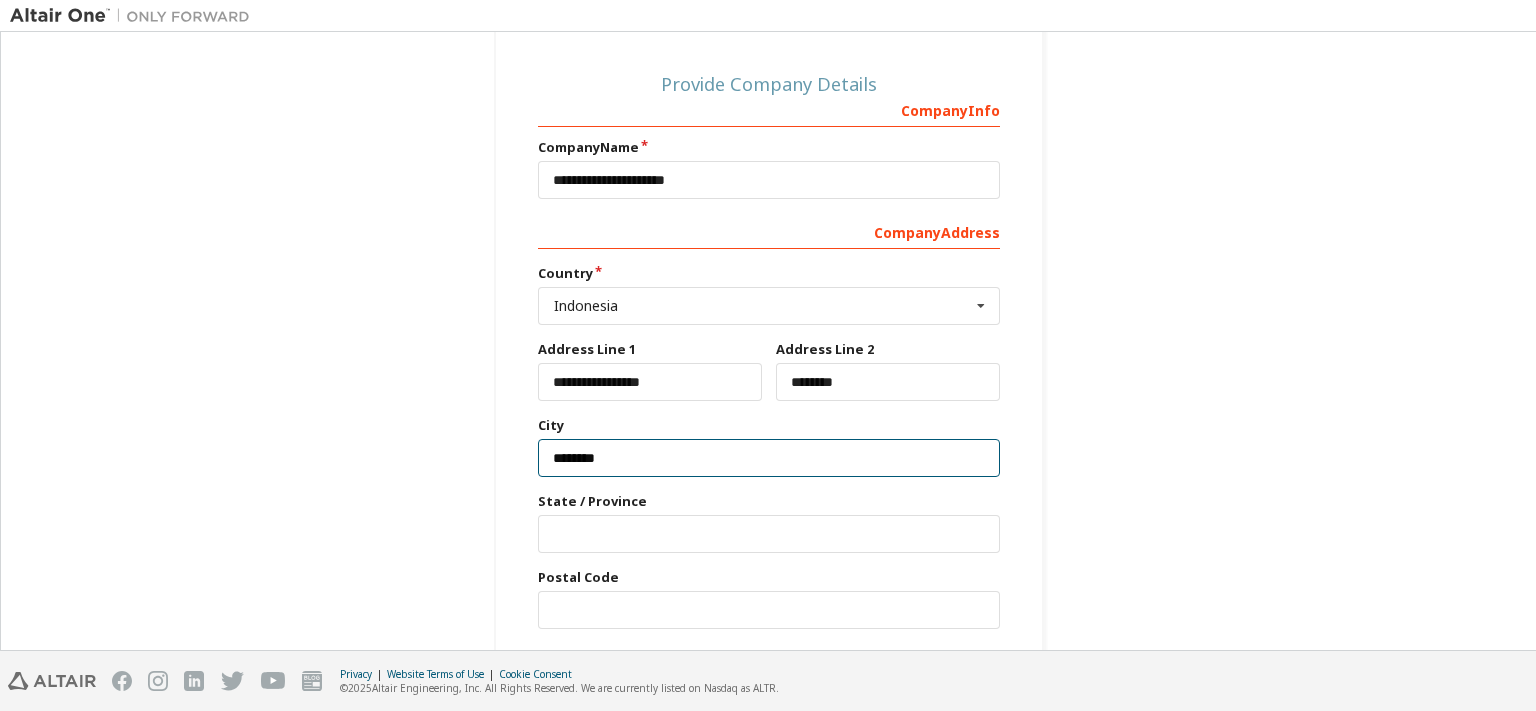type on "********" 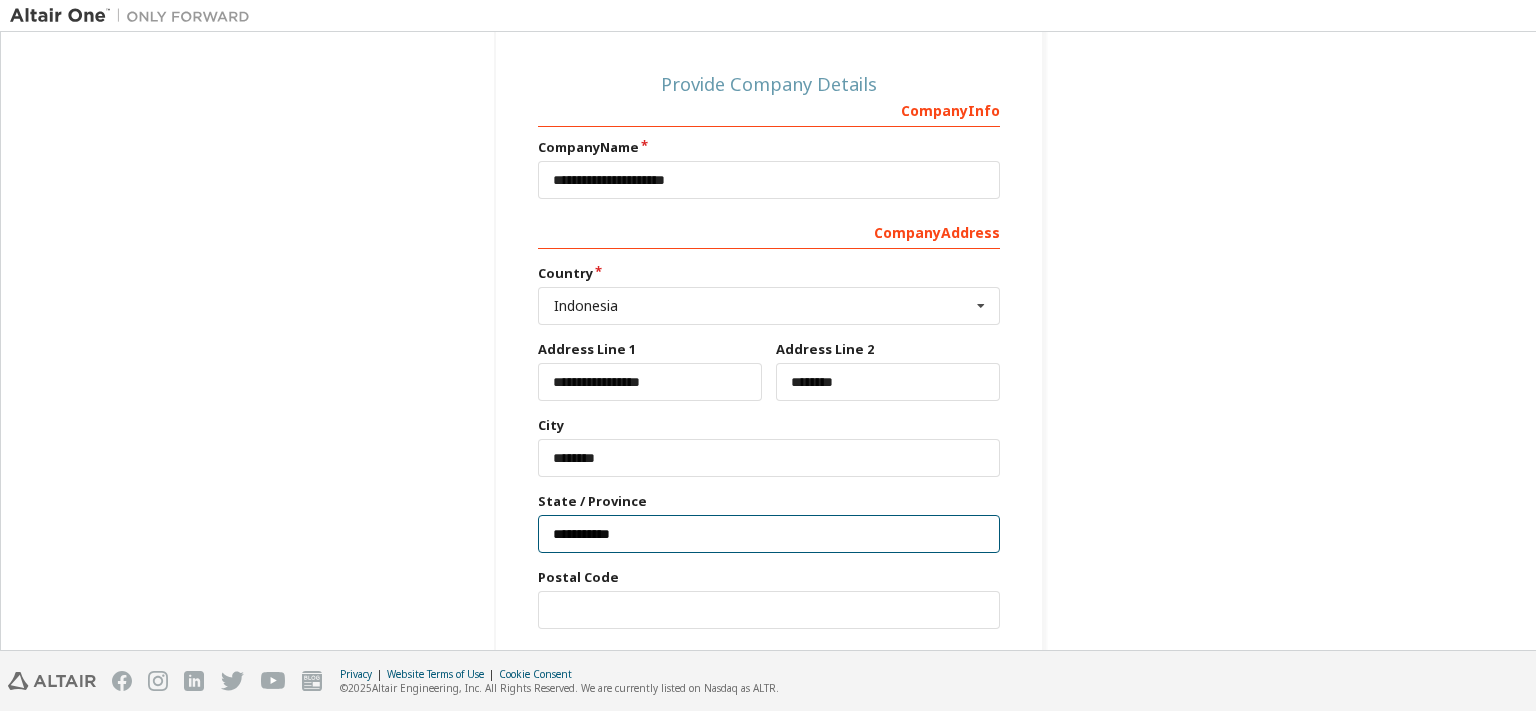 type on "**********" 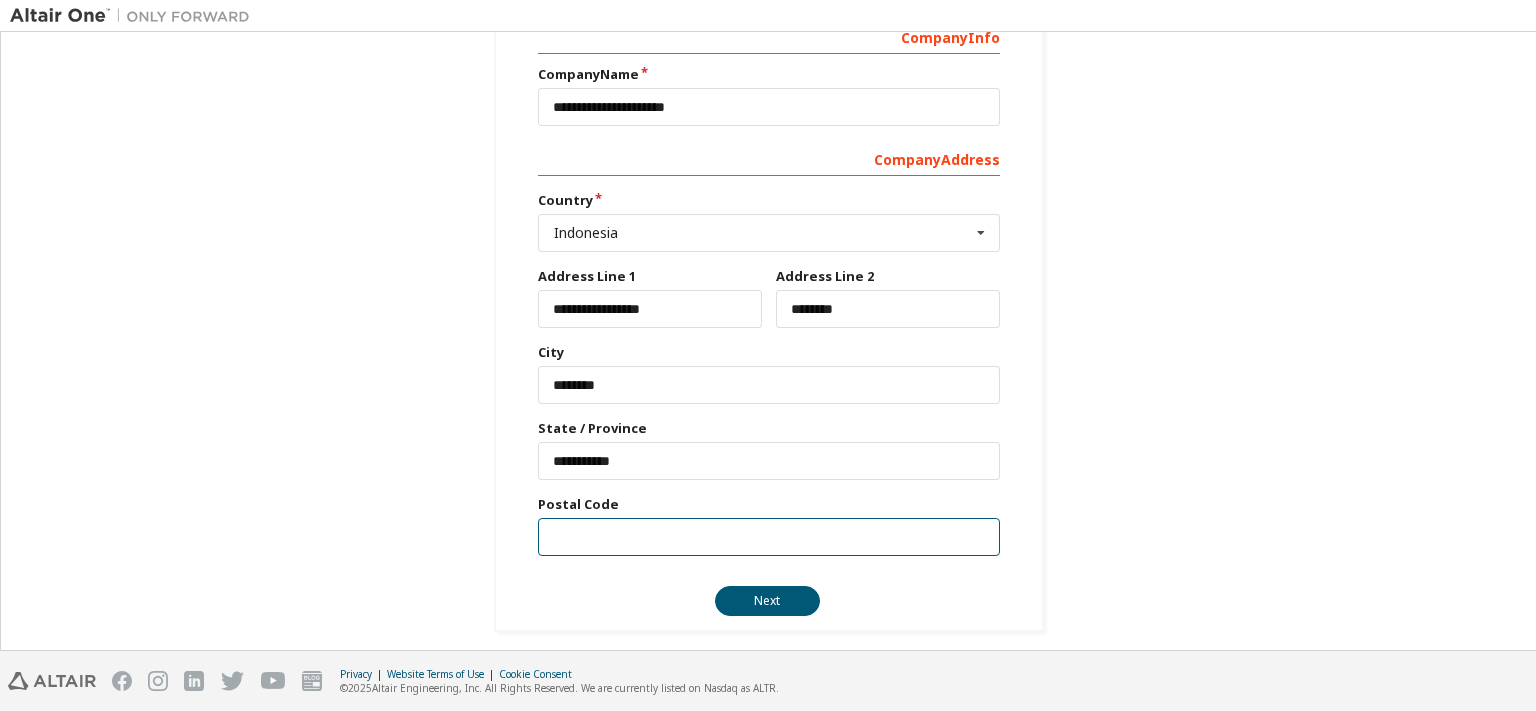 scroll, scrollTop: 313, scrollLeft: 0, axis: vertical 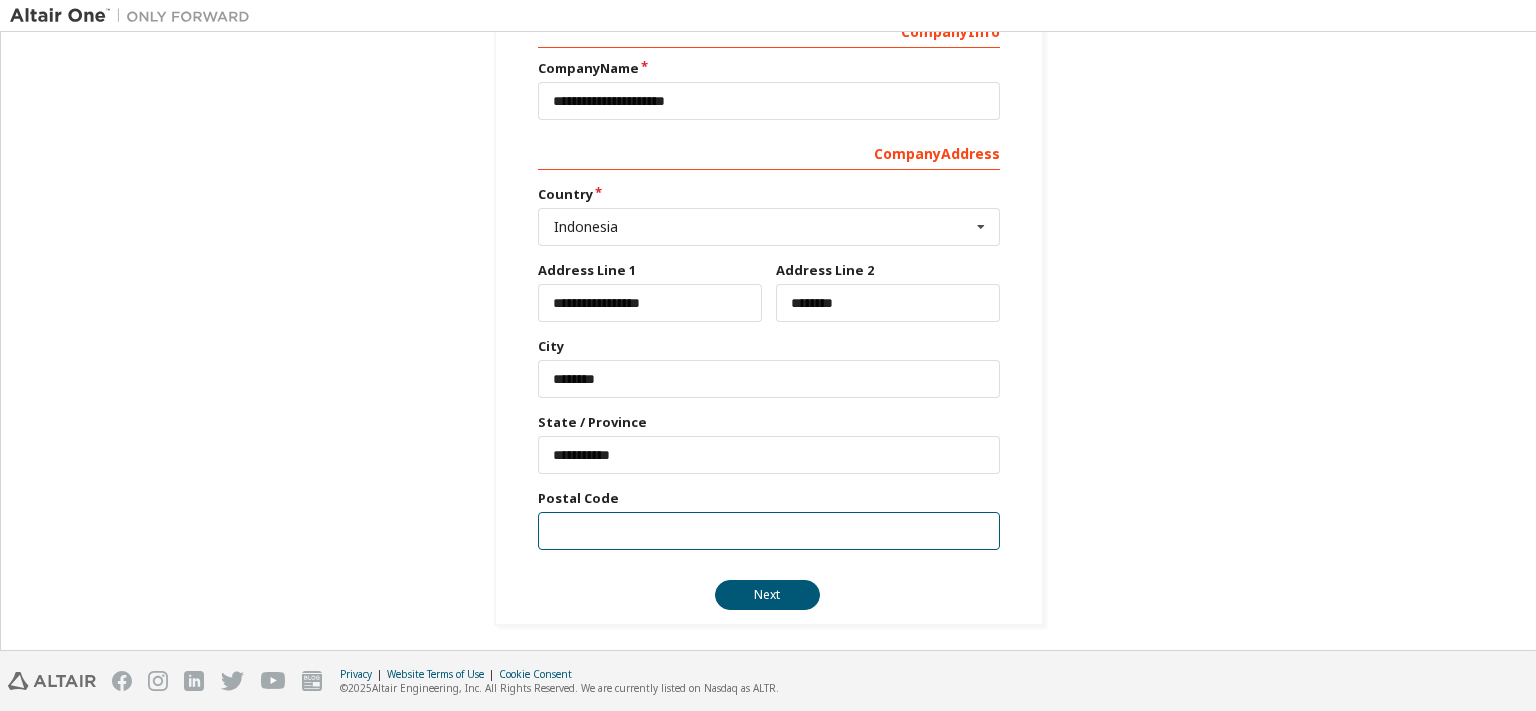 paste on "*****" 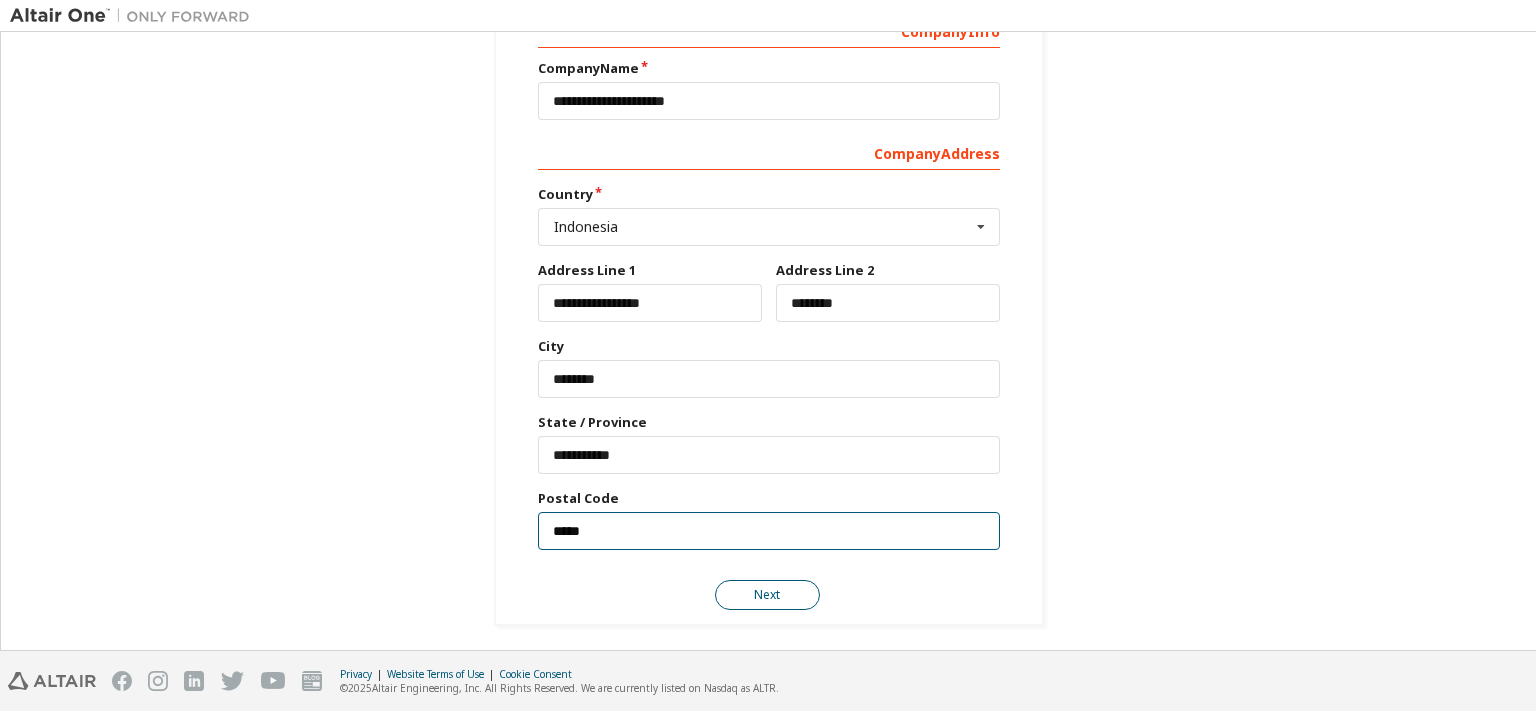 type on "*****" 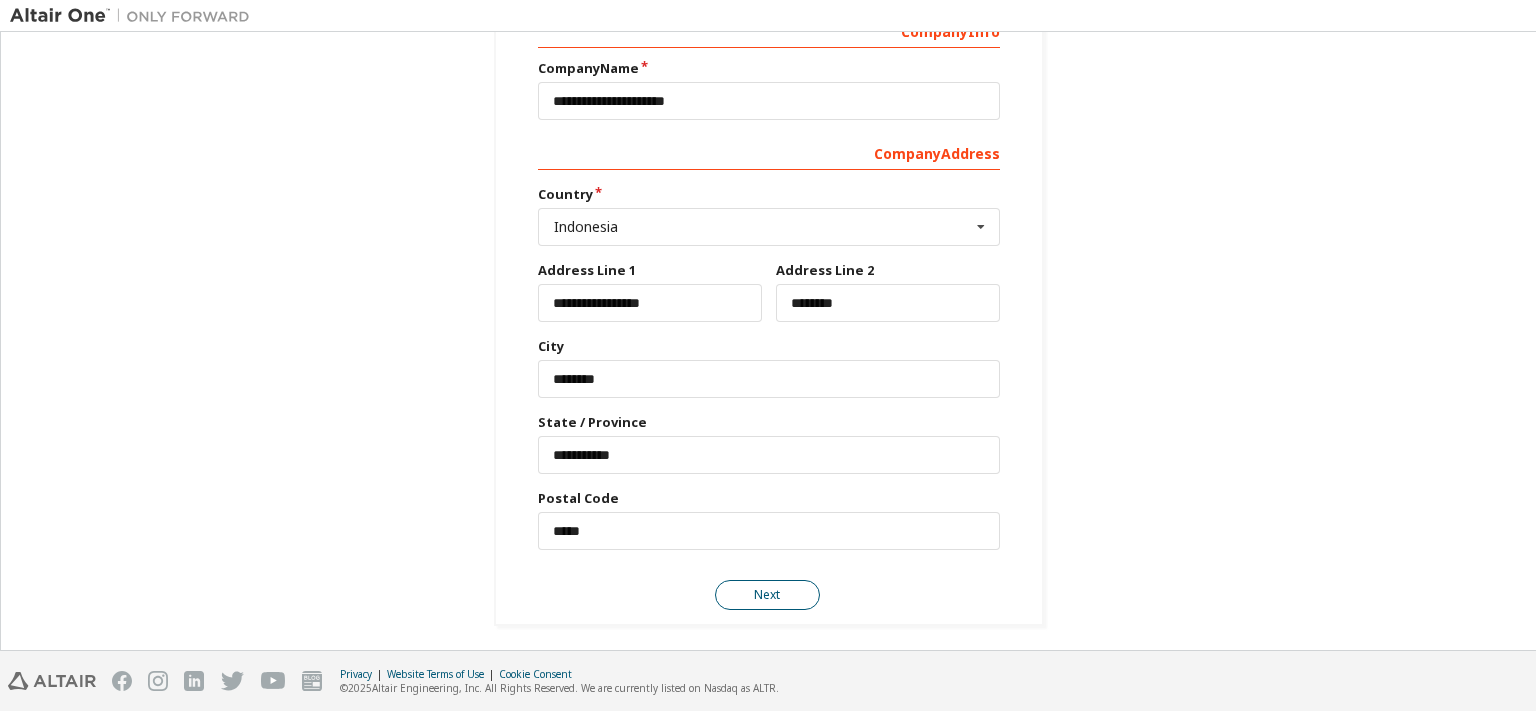 click on "Next" at bounding box center [767, 595] 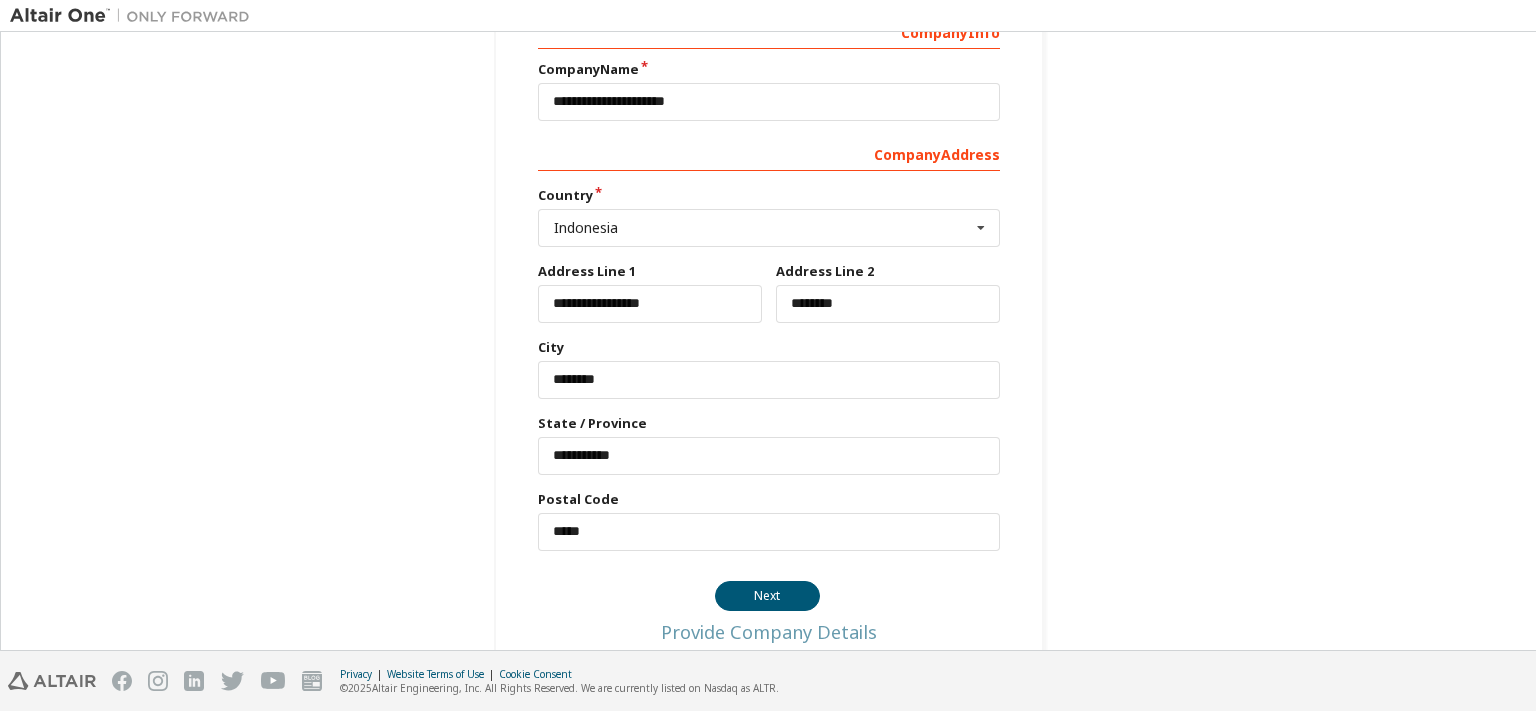 scroll, scrollTop: 0, scrollLeft: 0, axis: both 